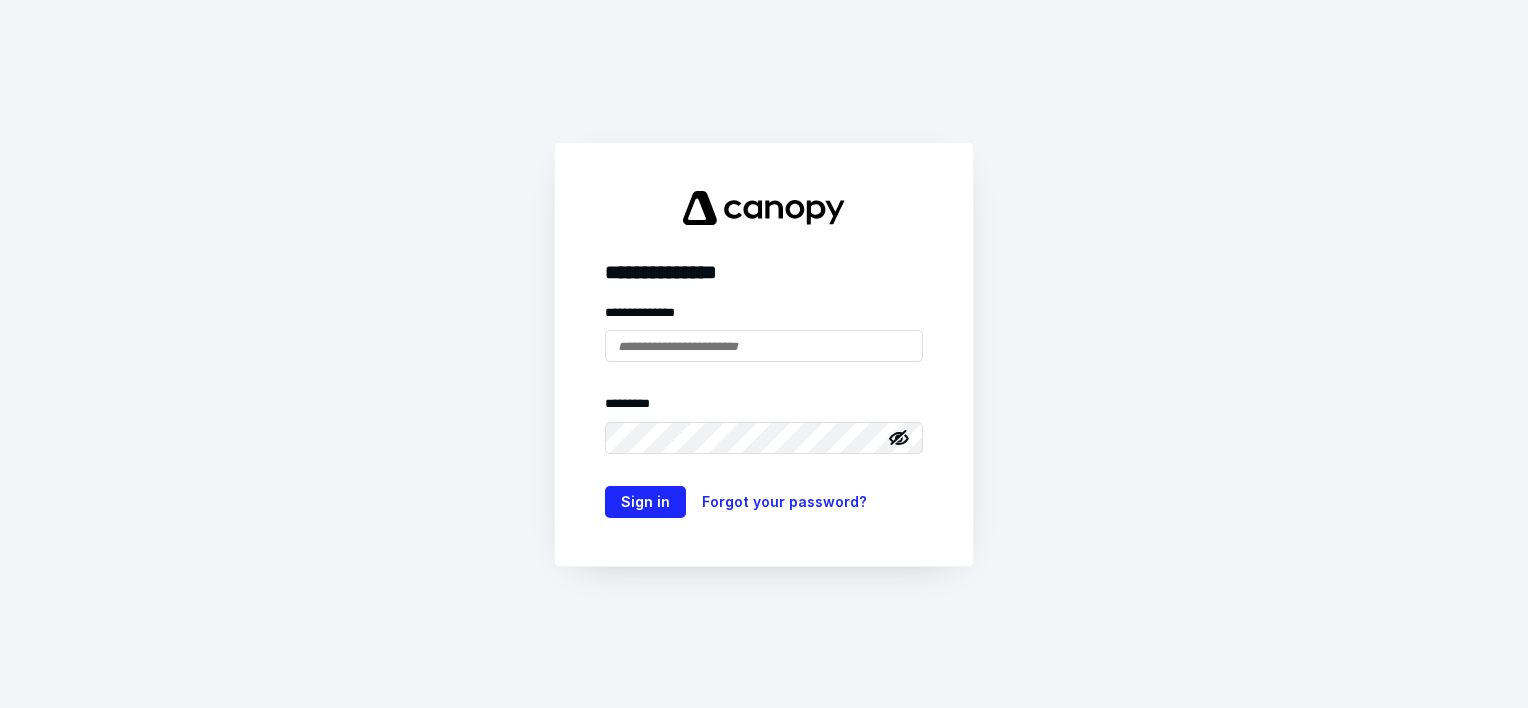 type on "**********" 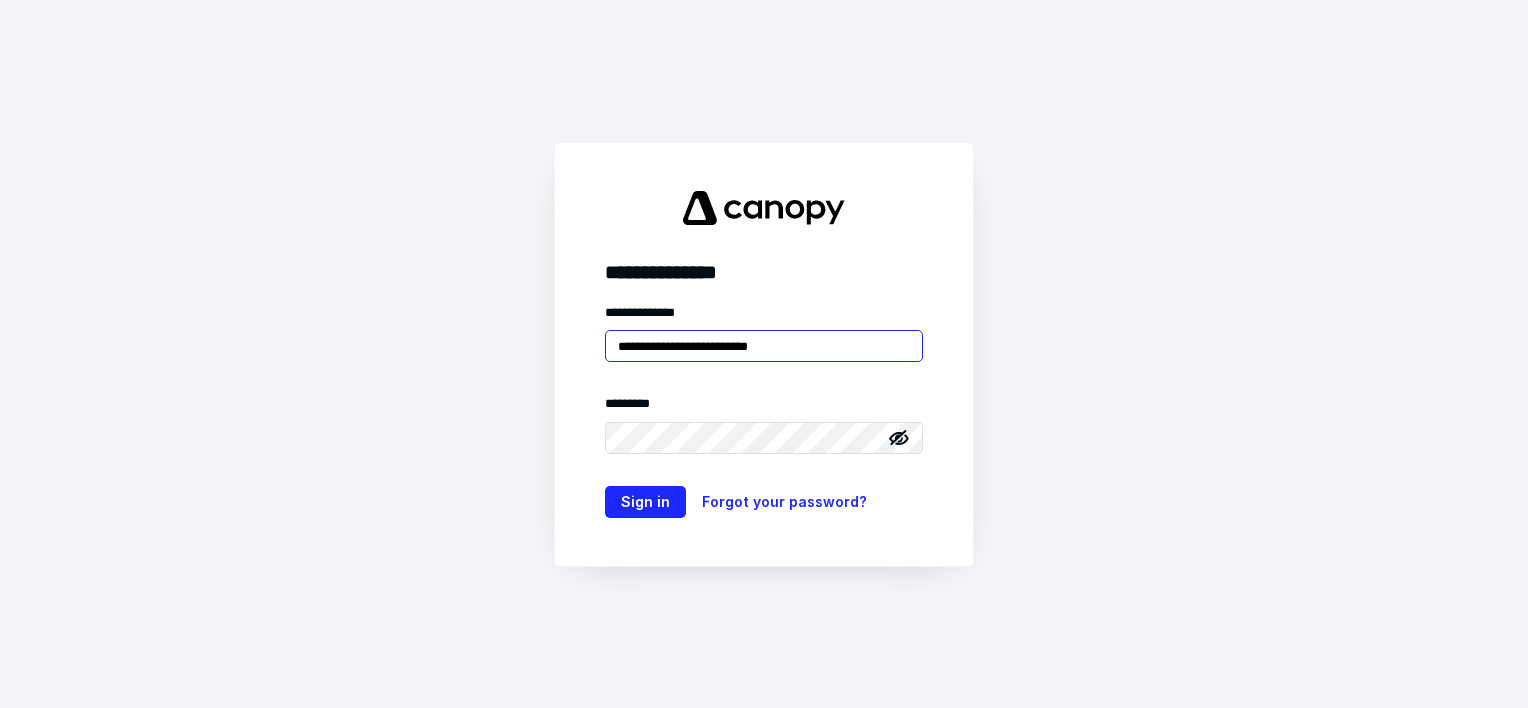 scroll, scrollTop: 0, scrollLeft: 0, axis: both 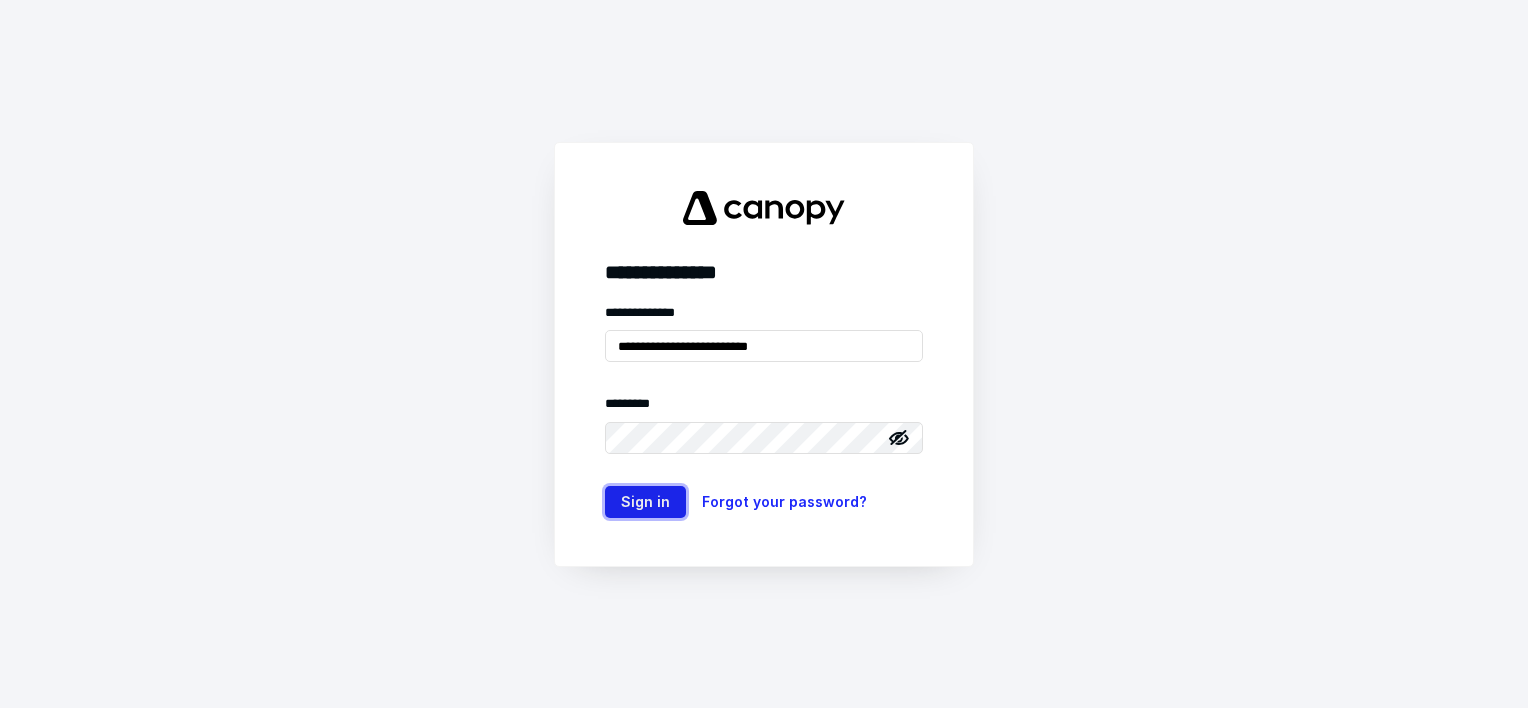 click on "Sign in" at bounding box center [645, 502] 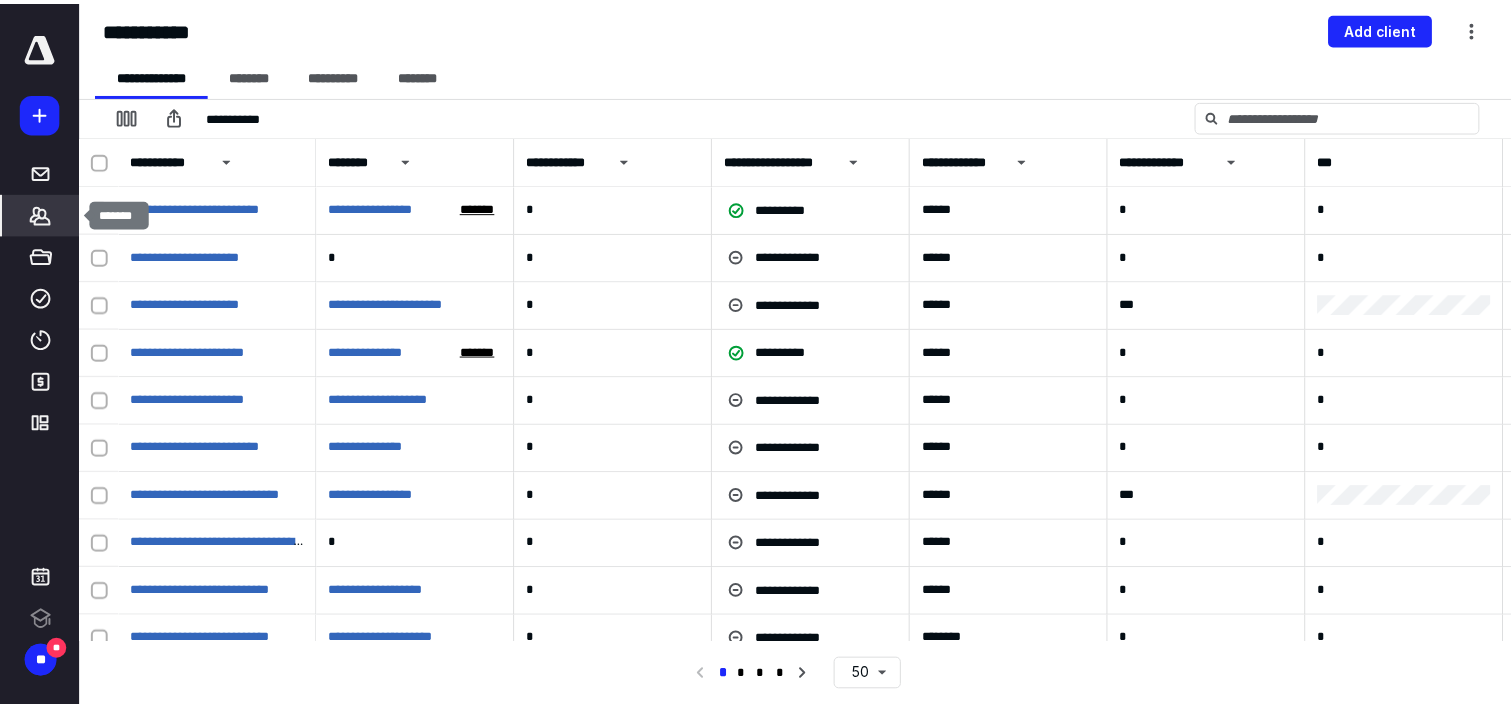 scroll, scrollTop: 0, scrollLeft: 0, axis: both 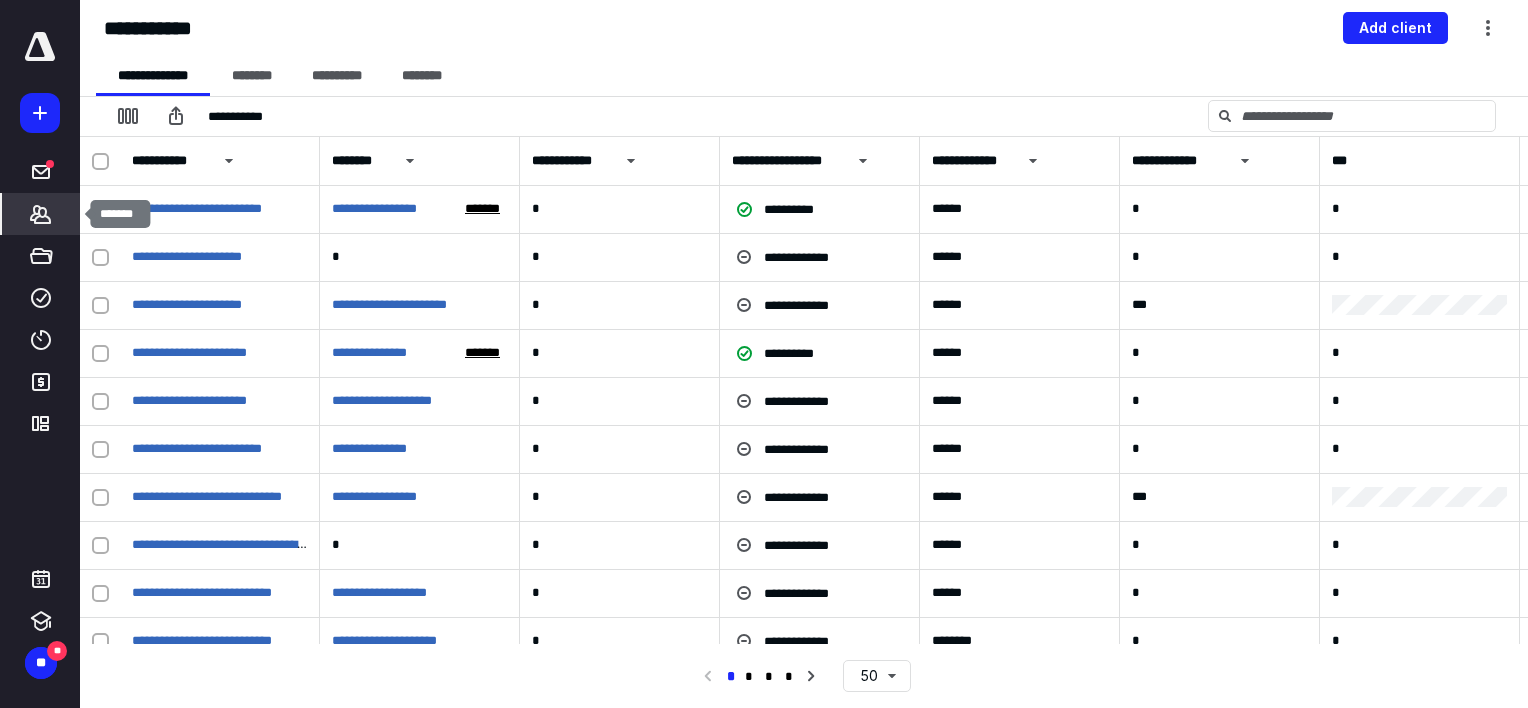click 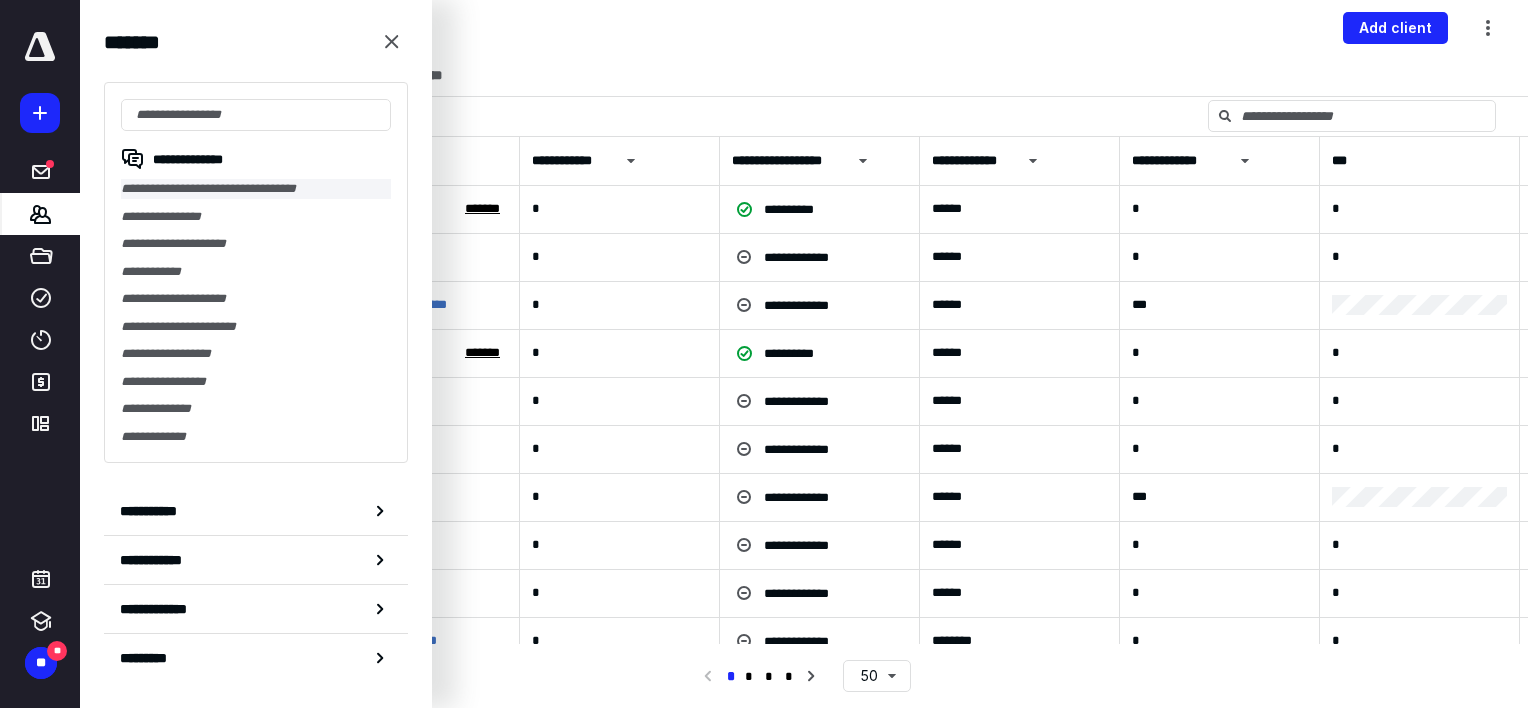 click on "**********" at bounding box center (256, 189) 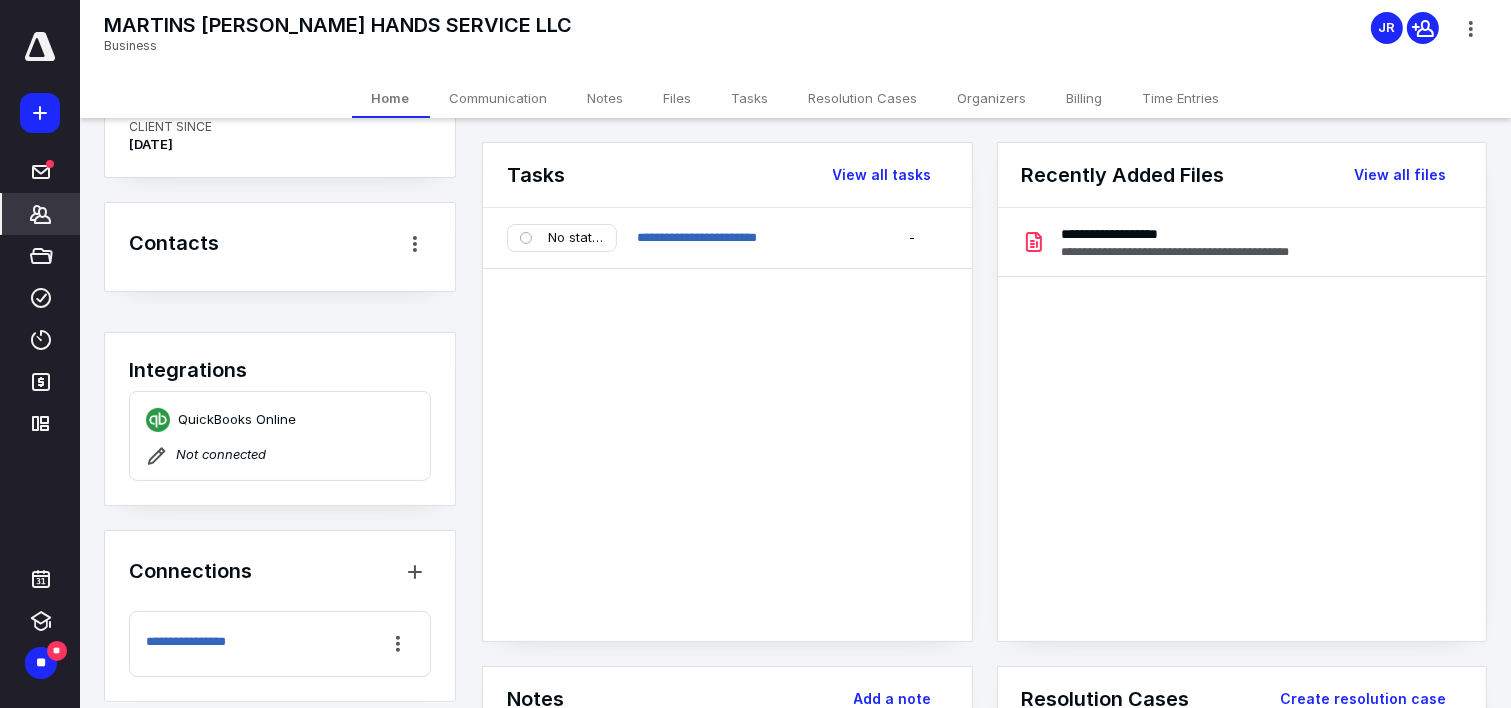 scroll, scrollTop: 445, scrollLeft: 0, axis: vertical 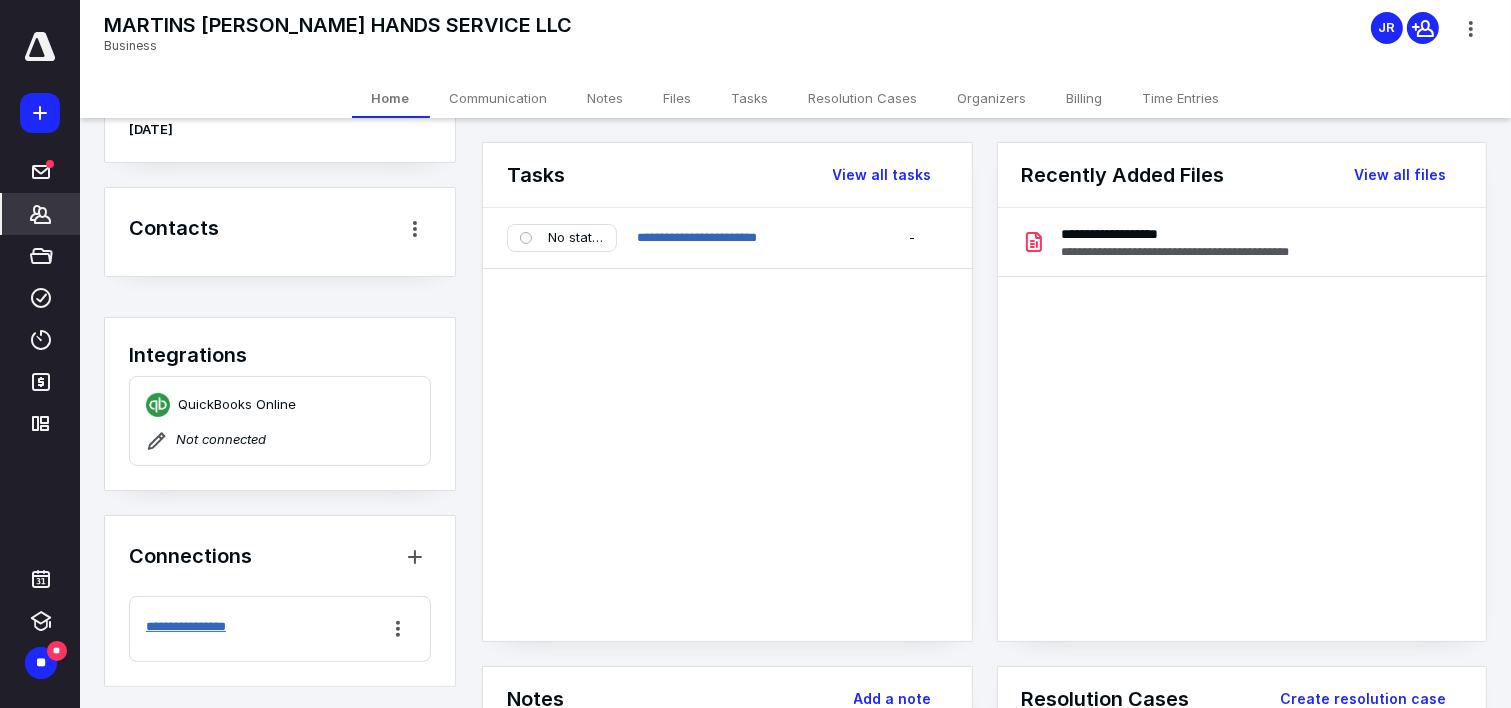 click on "**********" at bounding box center [216, 627] 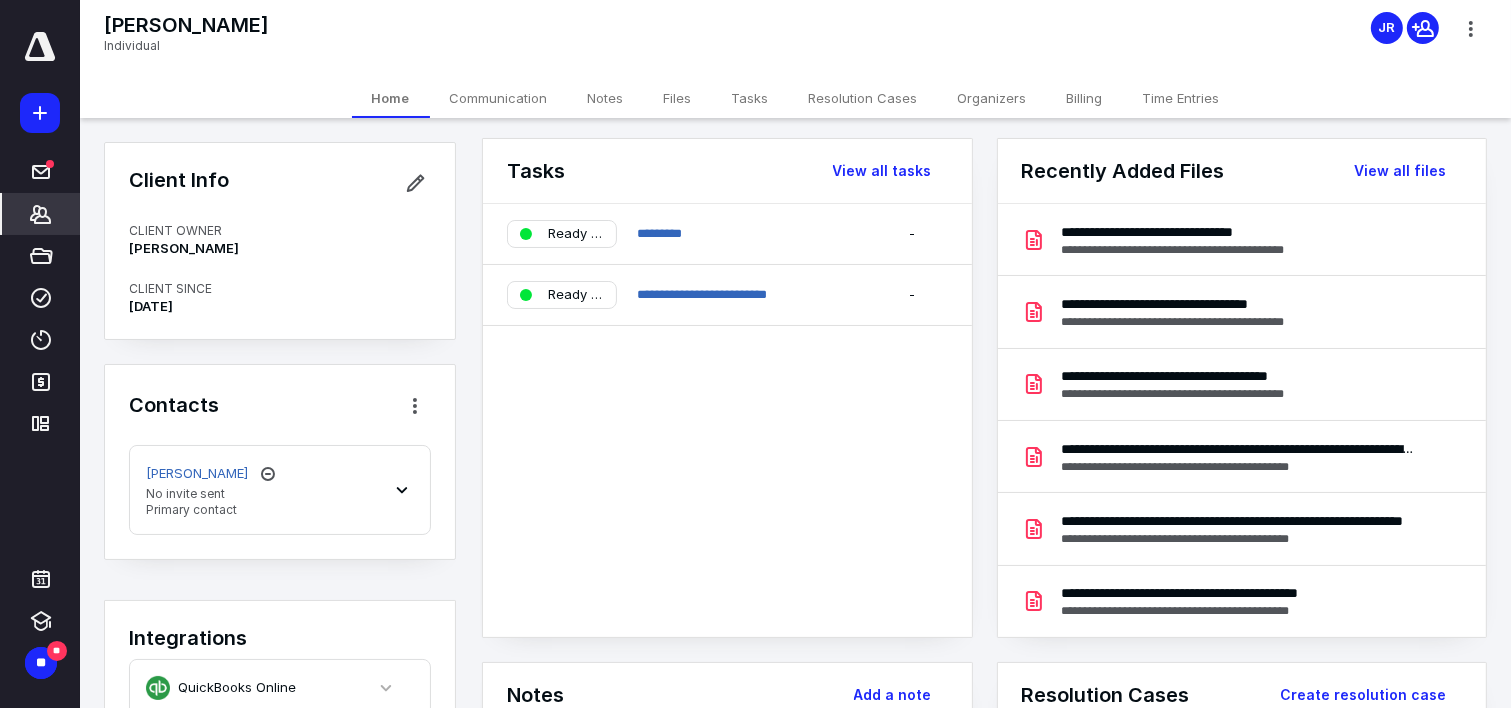 scroll, scrollTop: 0, scrollLeft: 0, axis: both 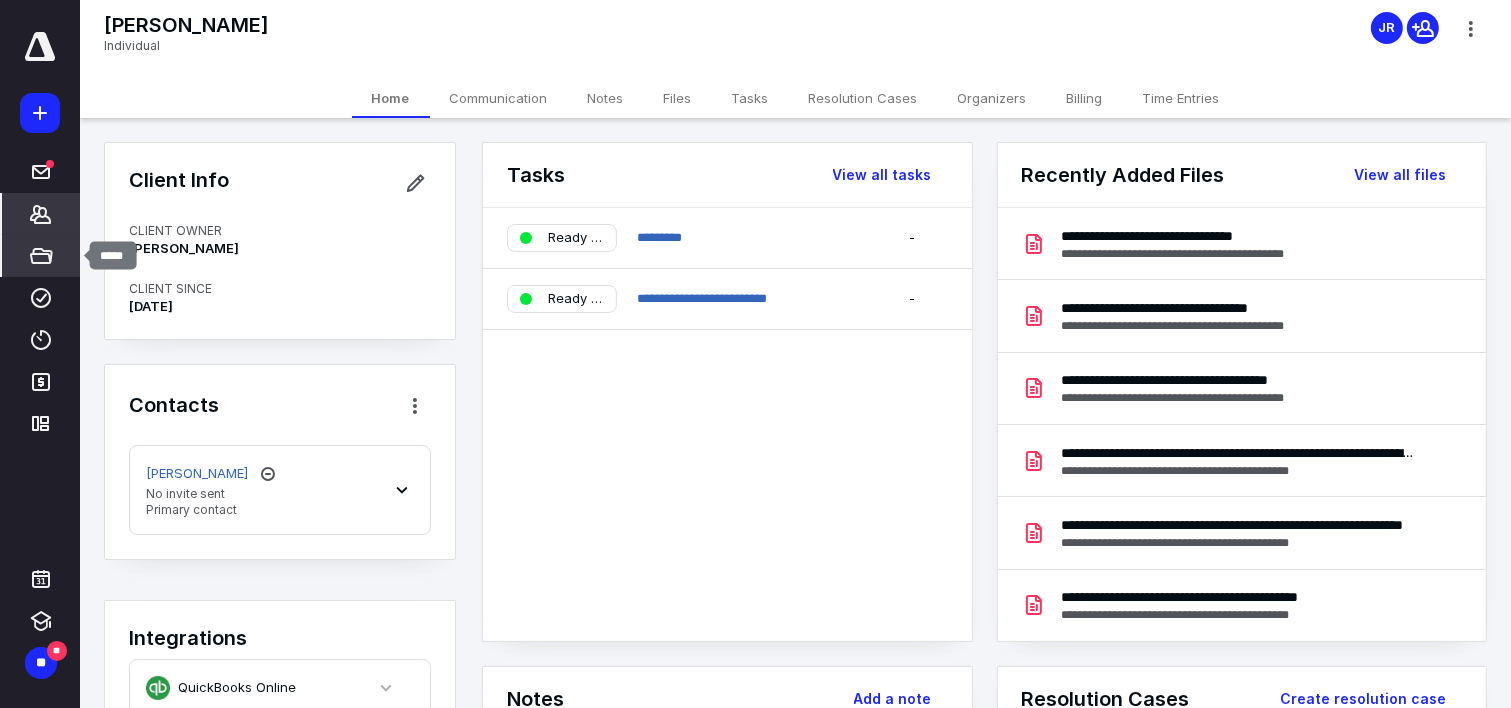 click 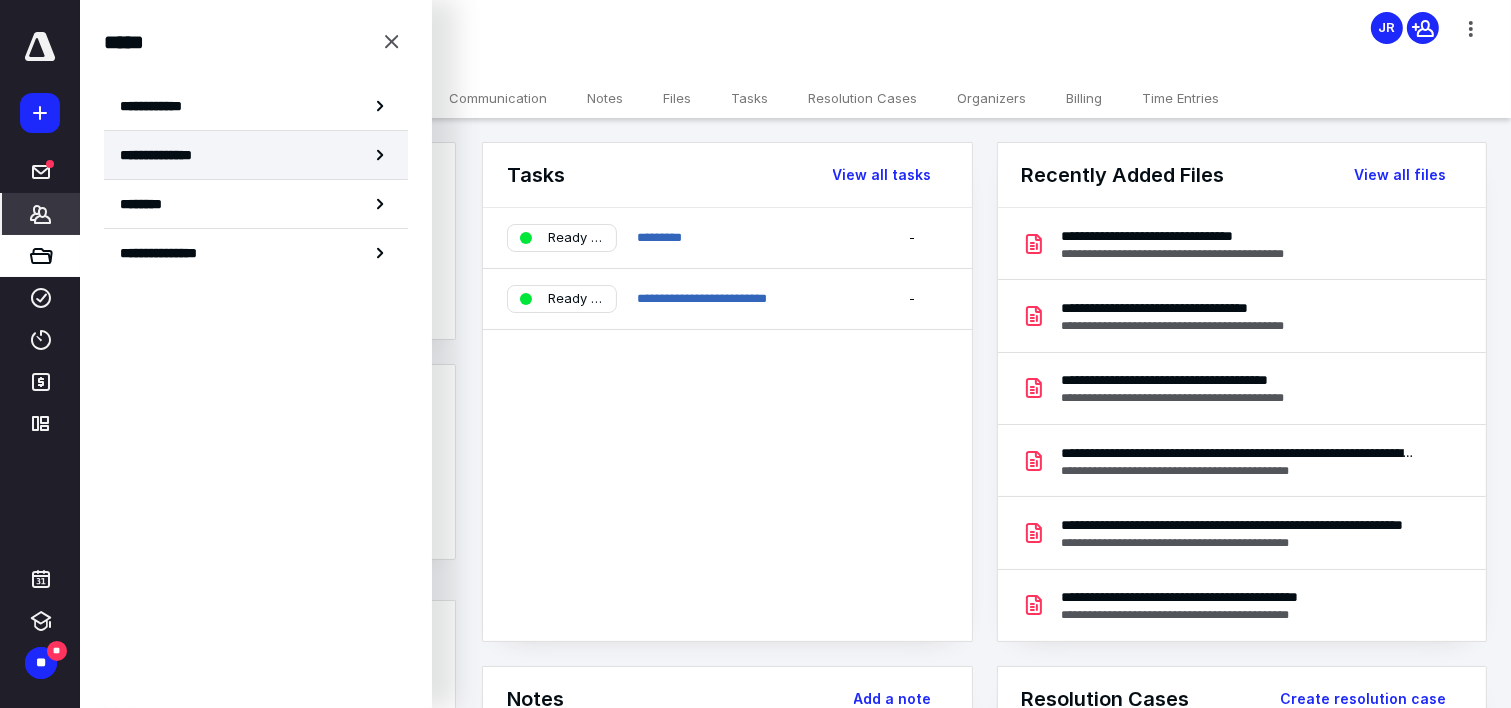 click on "**********" at bounding box center (163, 155) 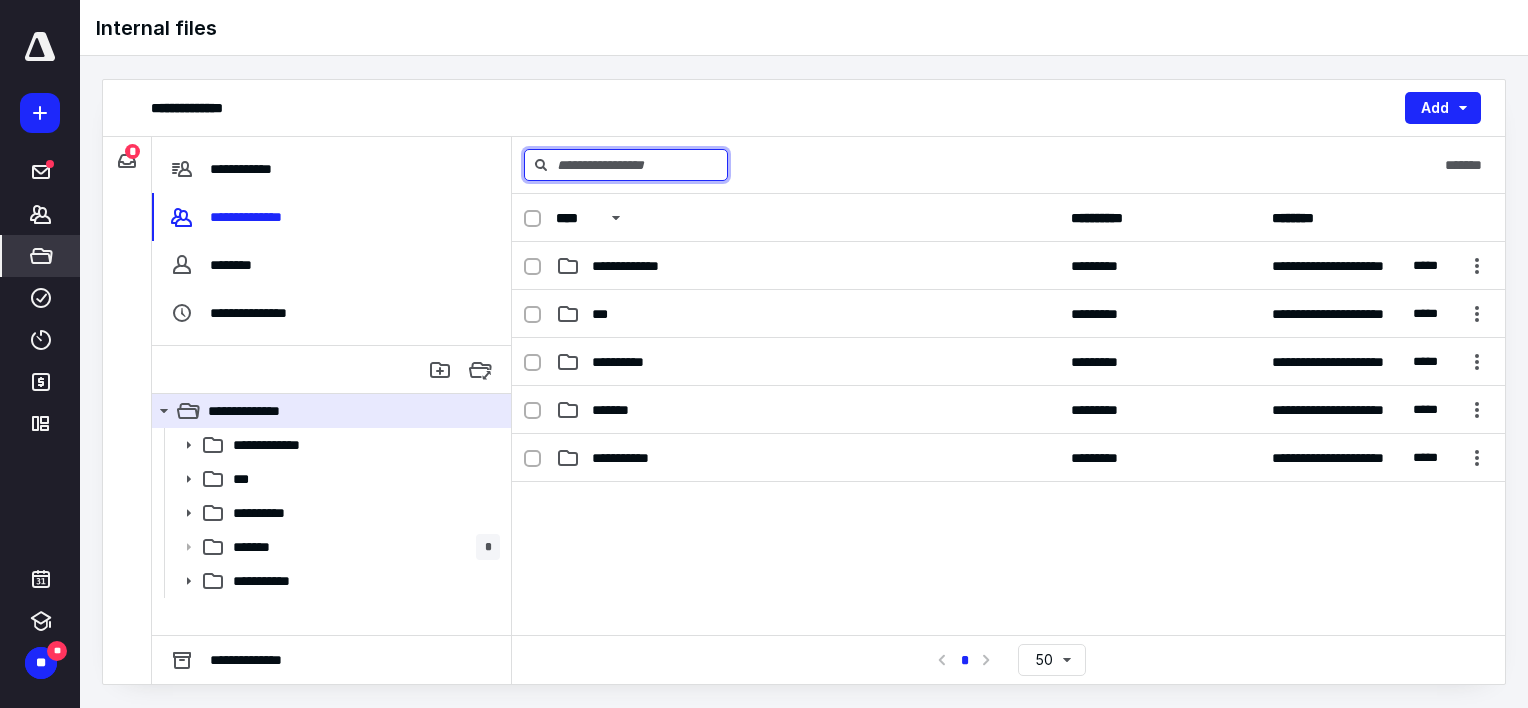 click at bounding box center (626, 165) 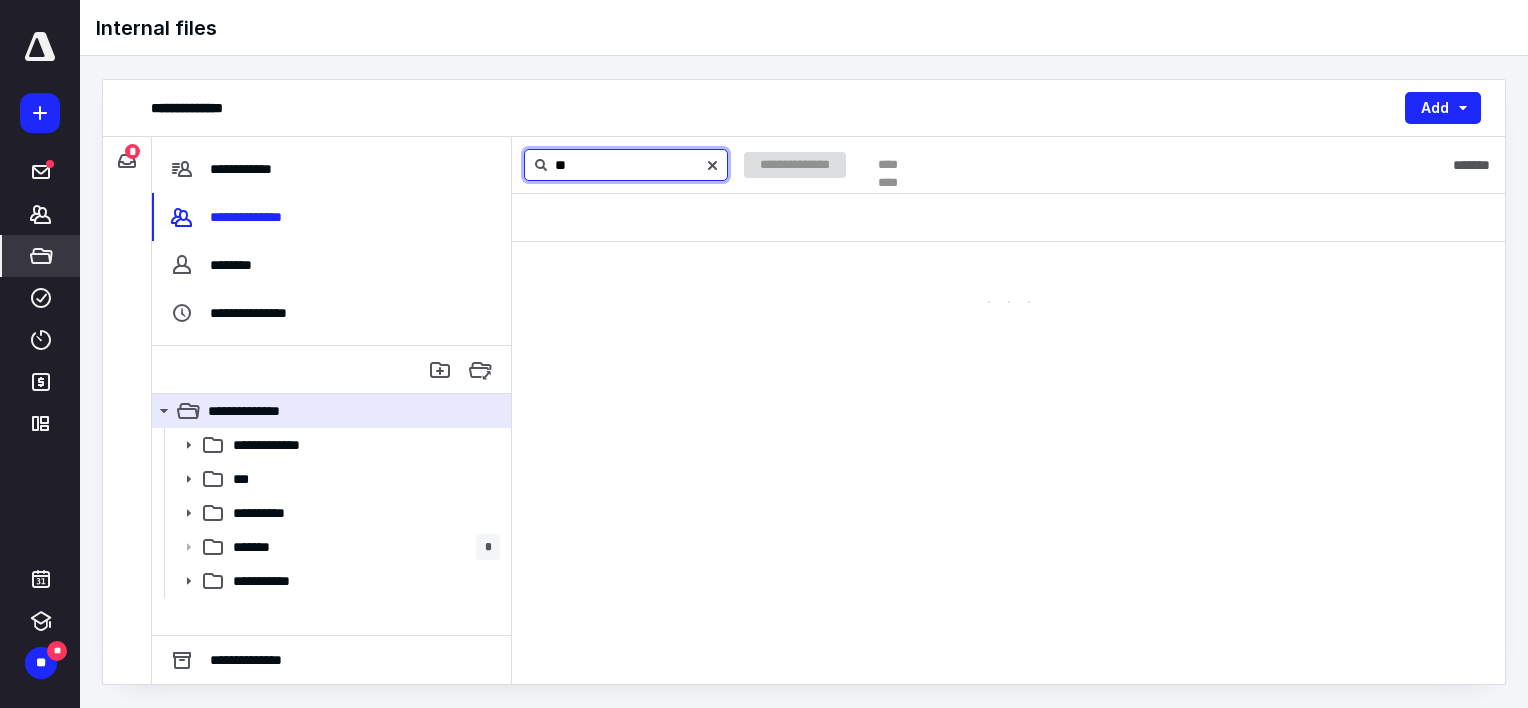 type on "*" 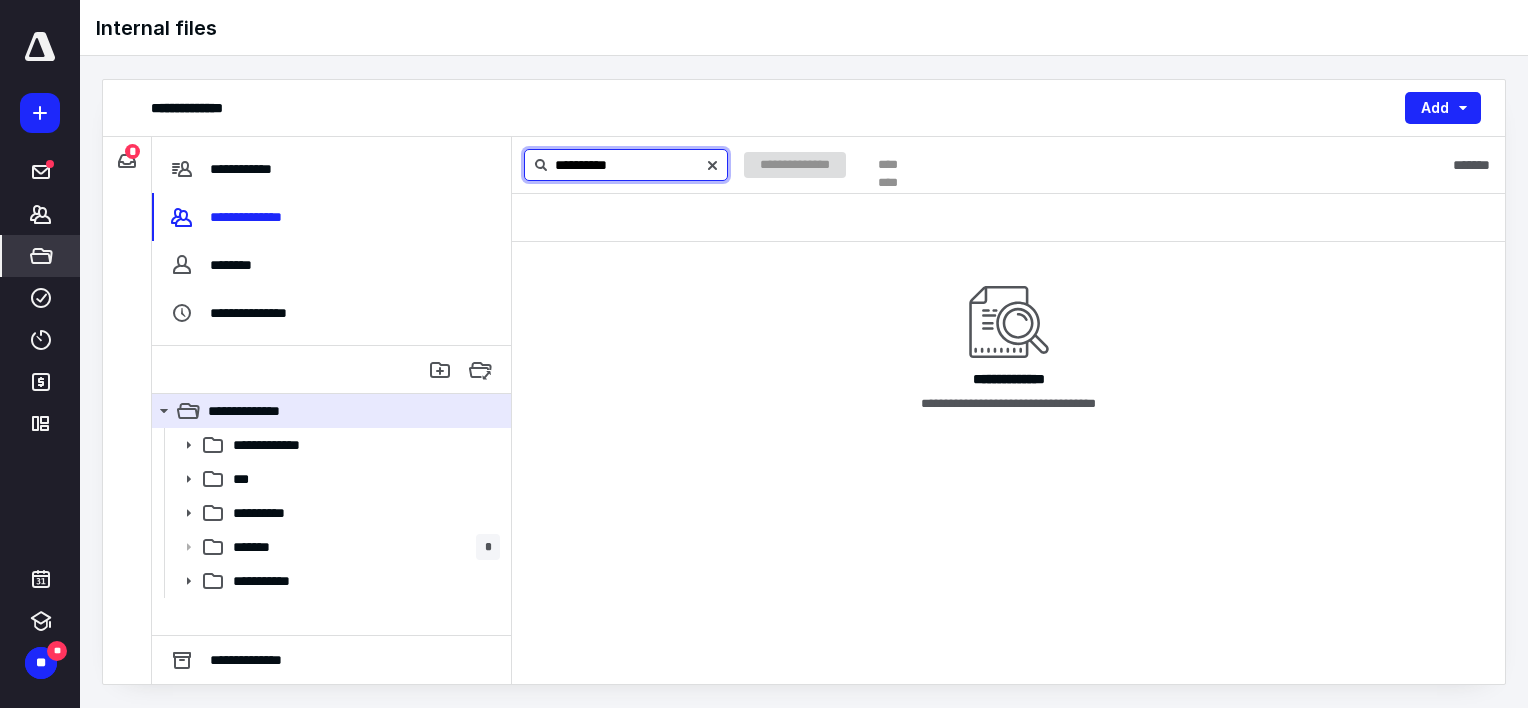 type on "**********" 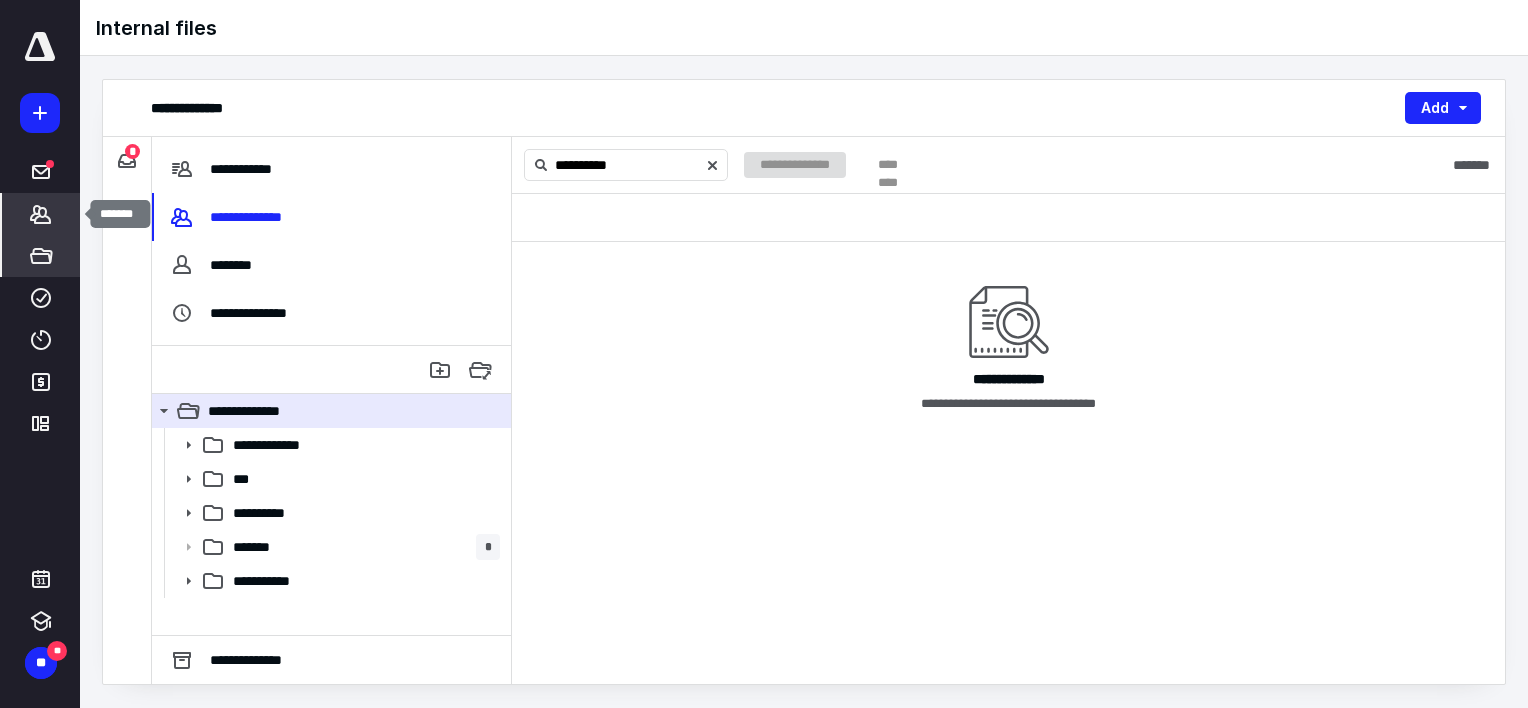 click 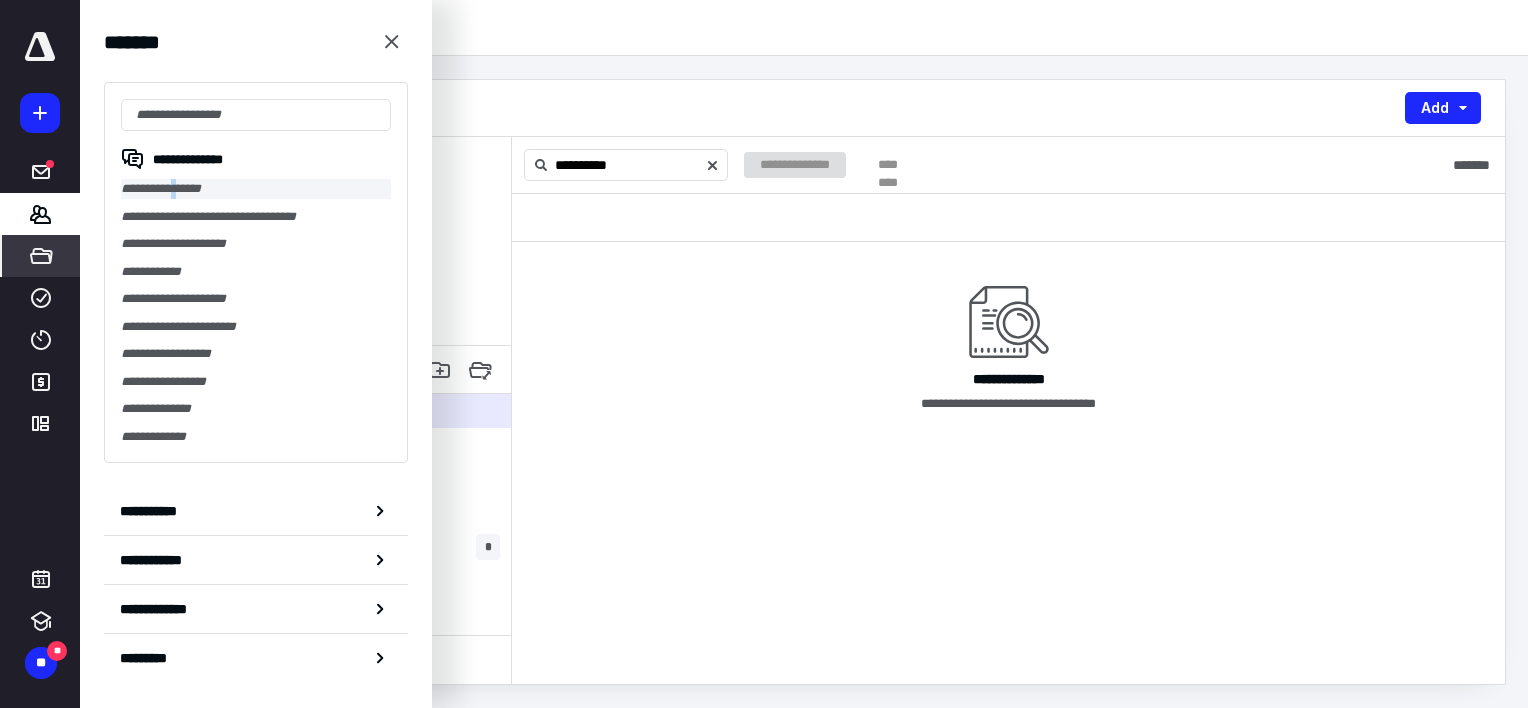 click on "**********" at bounding box center (256, 272) 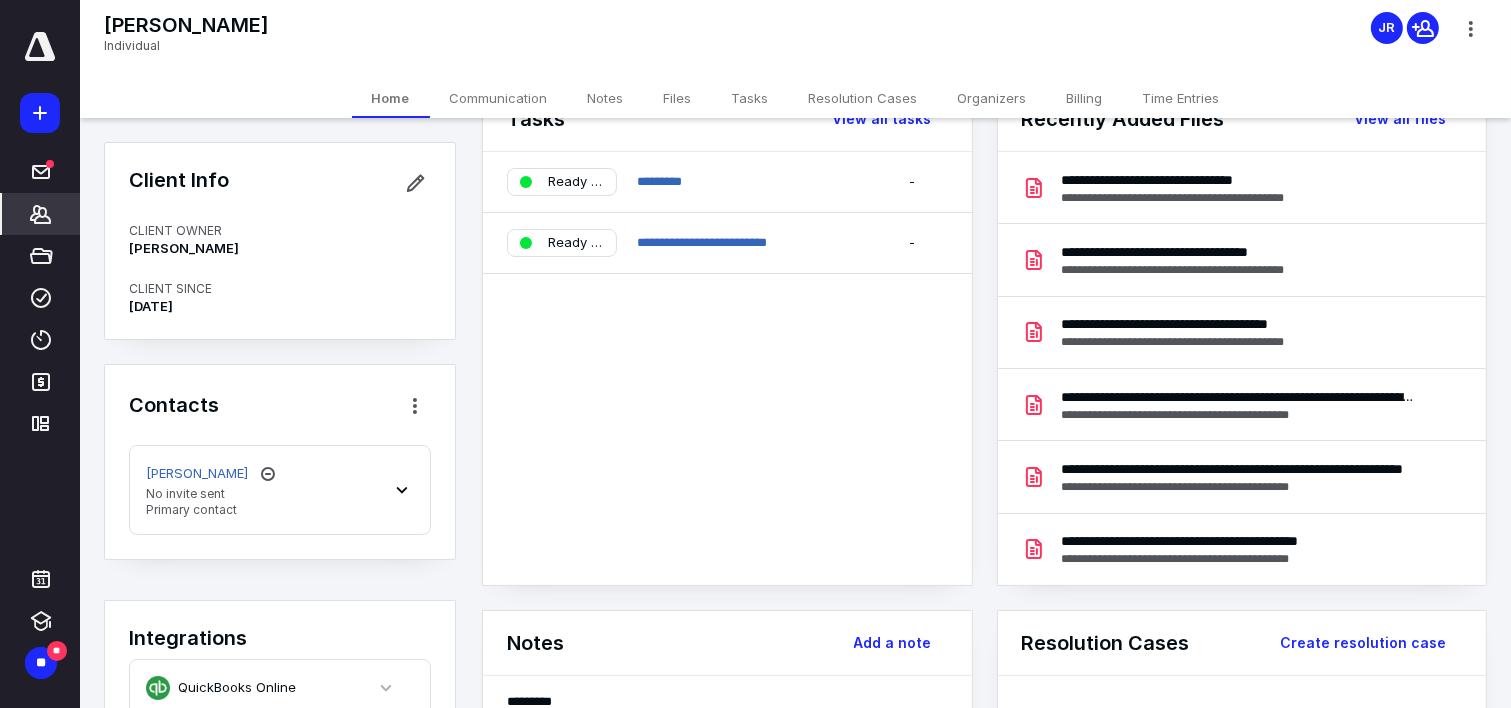 scroll, scrollTop: 66, scrollLeft: 0, axis: vertical 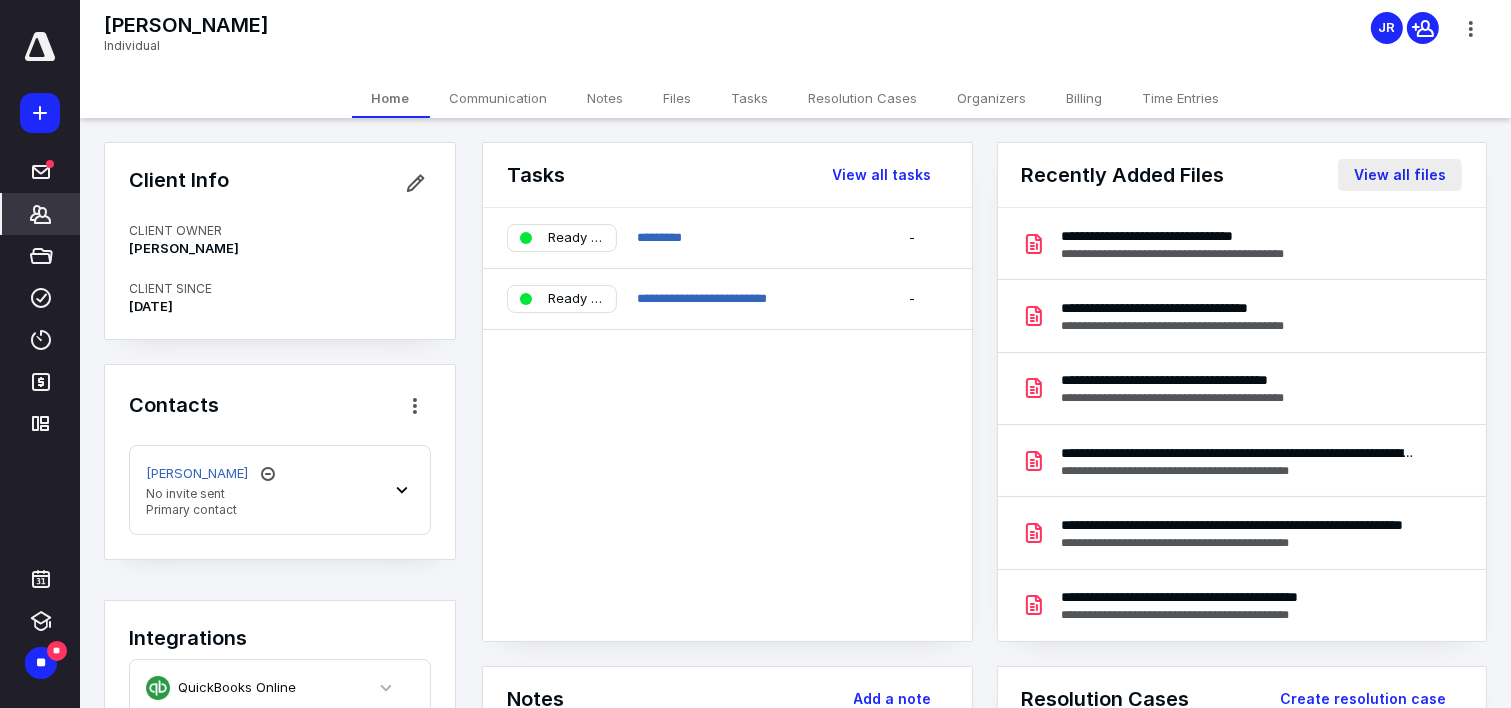 click on "View all files" at bounding box center [1400, 175] 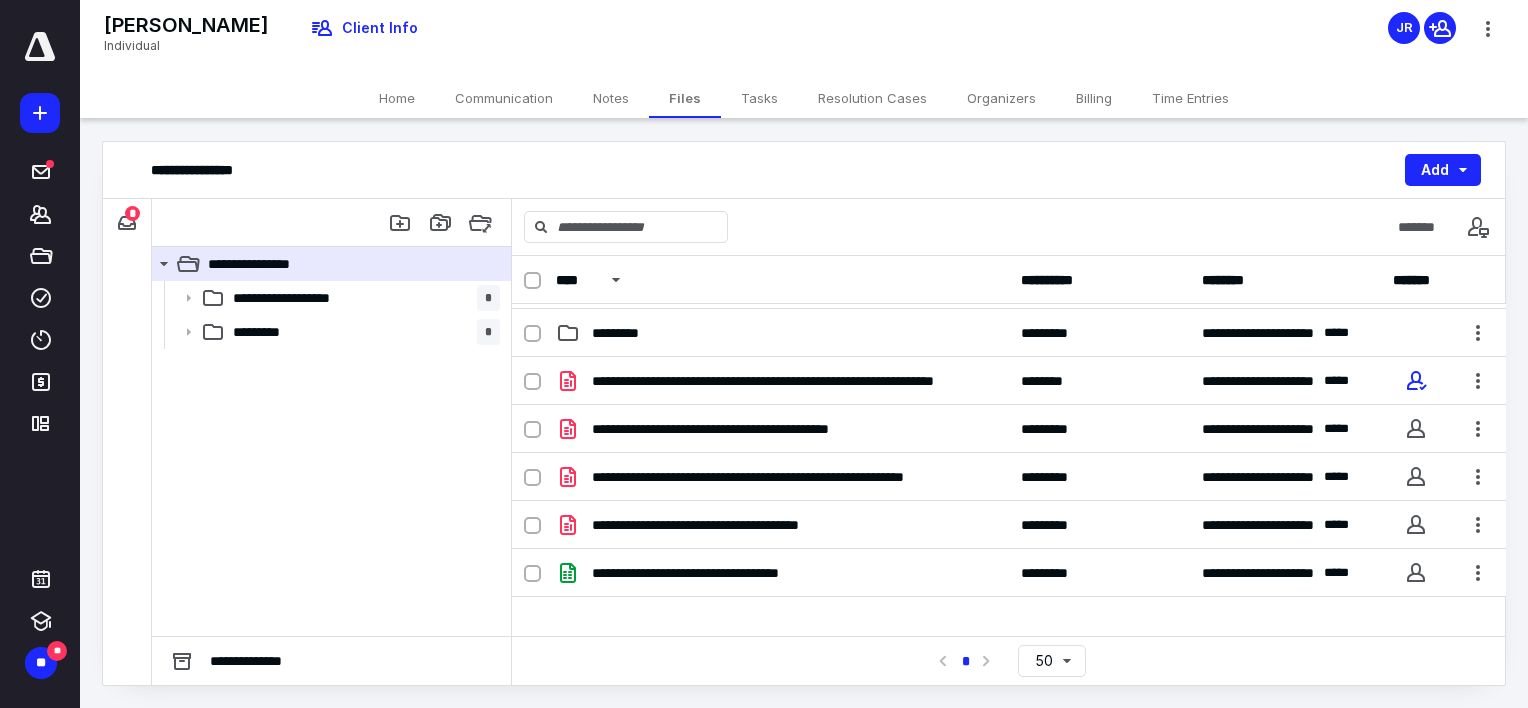 scroll, scrollTop: 63, scrollLeft: 0, axis: vertical 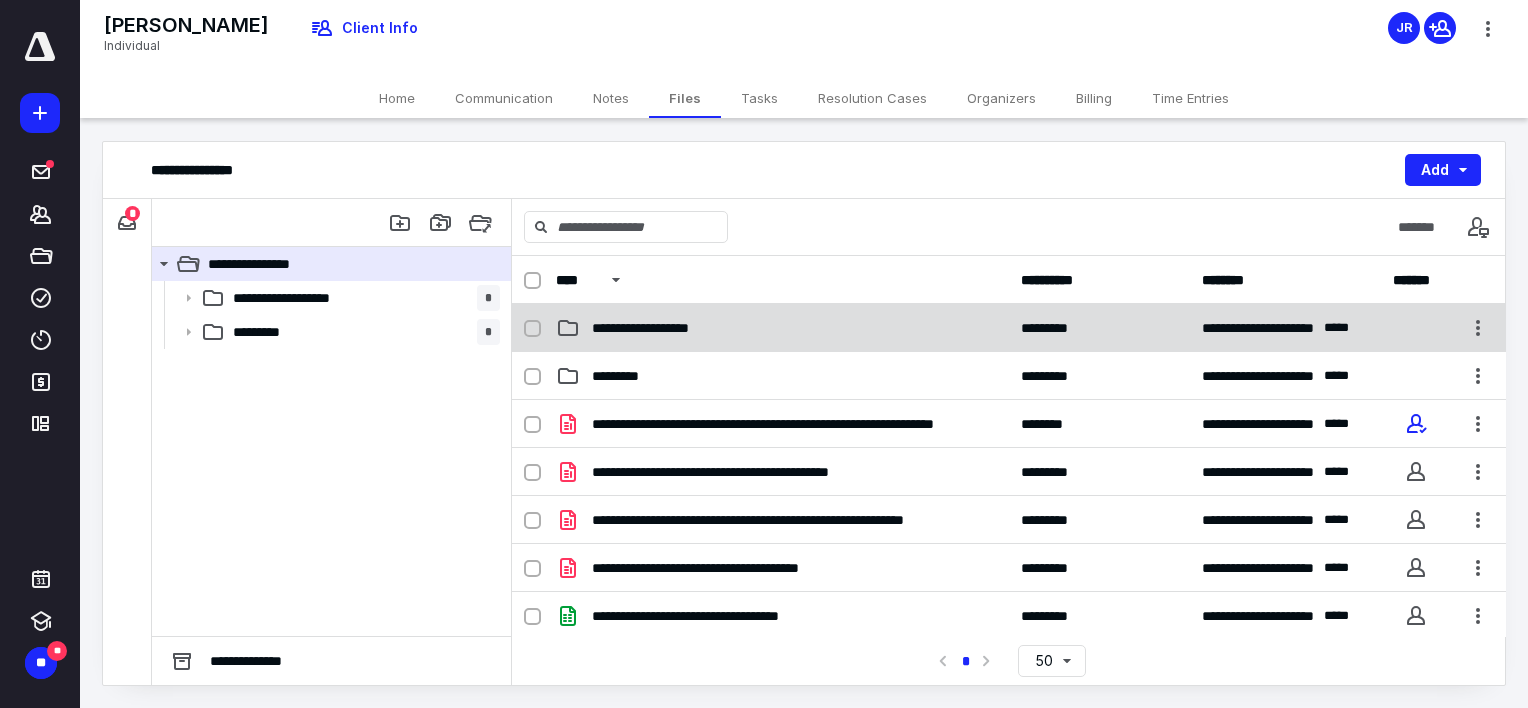 click on "**********" at bounding box center [782, 328] 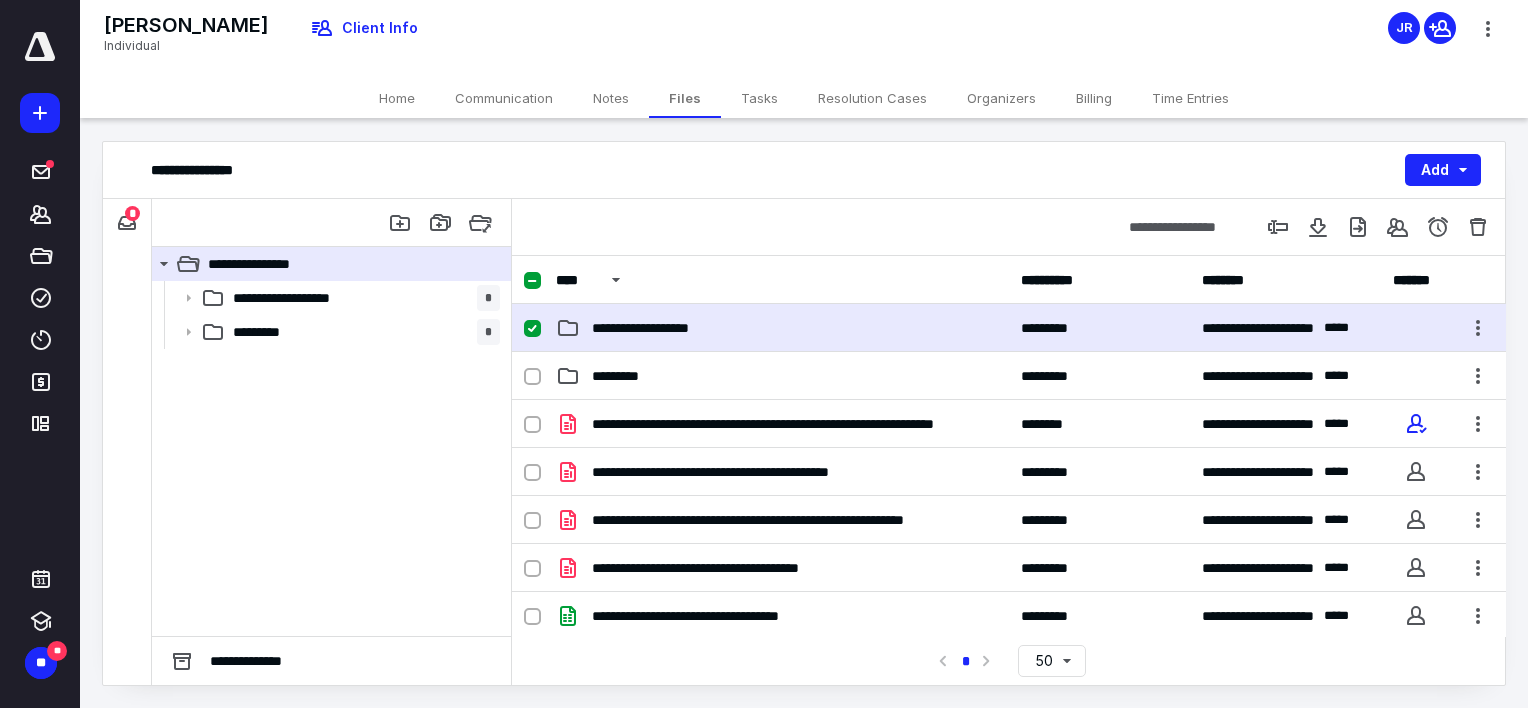 click on "**********" at bounding box center (782, 328) 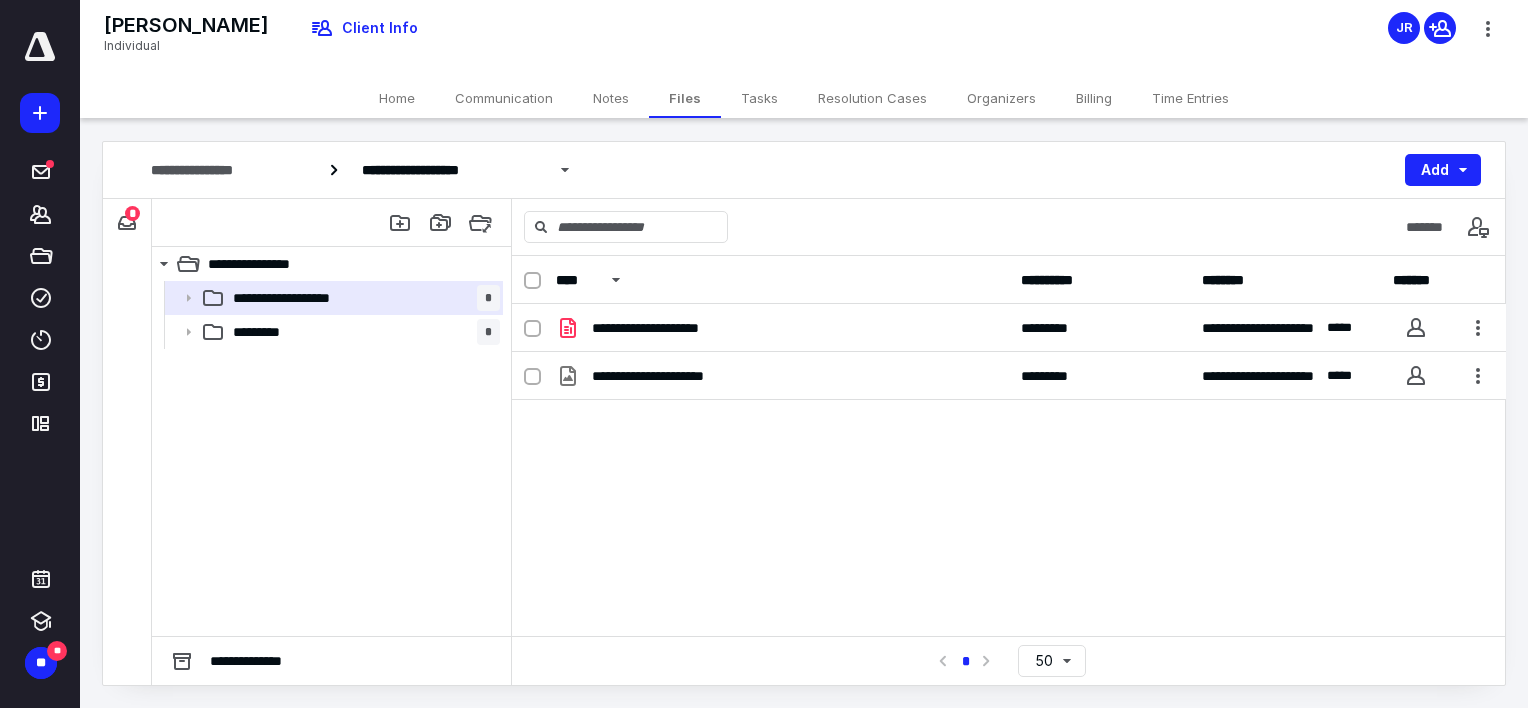 click on "**********" at bounding box center (782, 328) 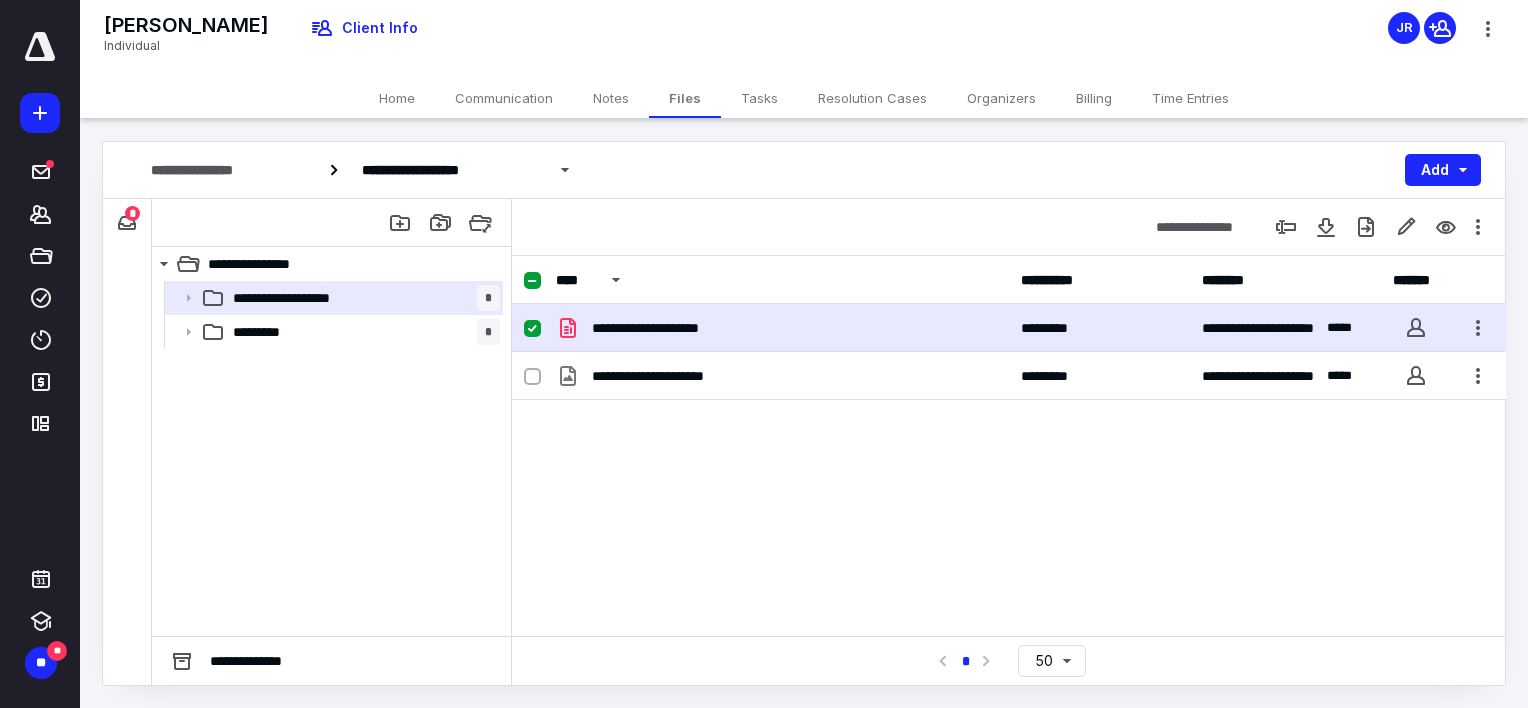 click on "**********" at bounding box center (782, 328) 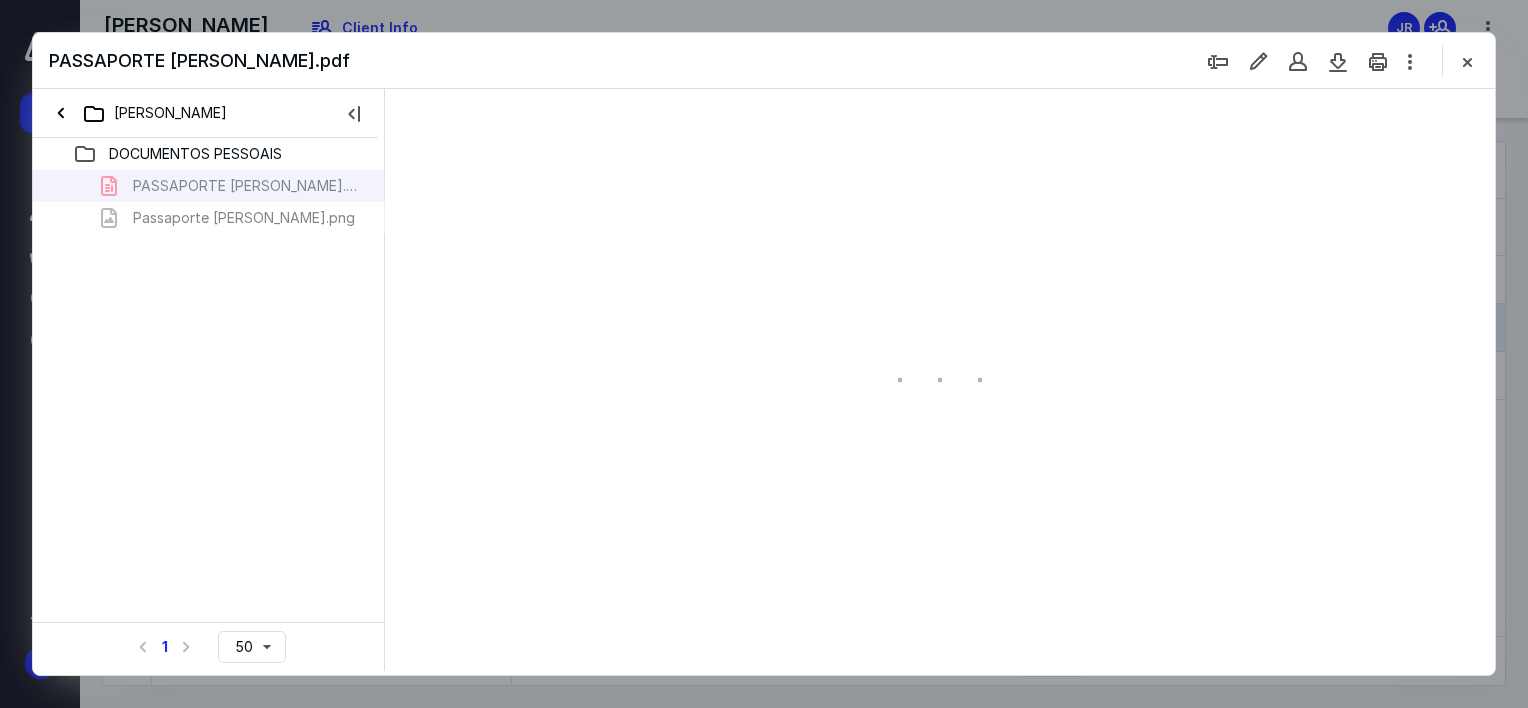 scroll, scrollTop: 0, scrollLeft: 0, axis: both 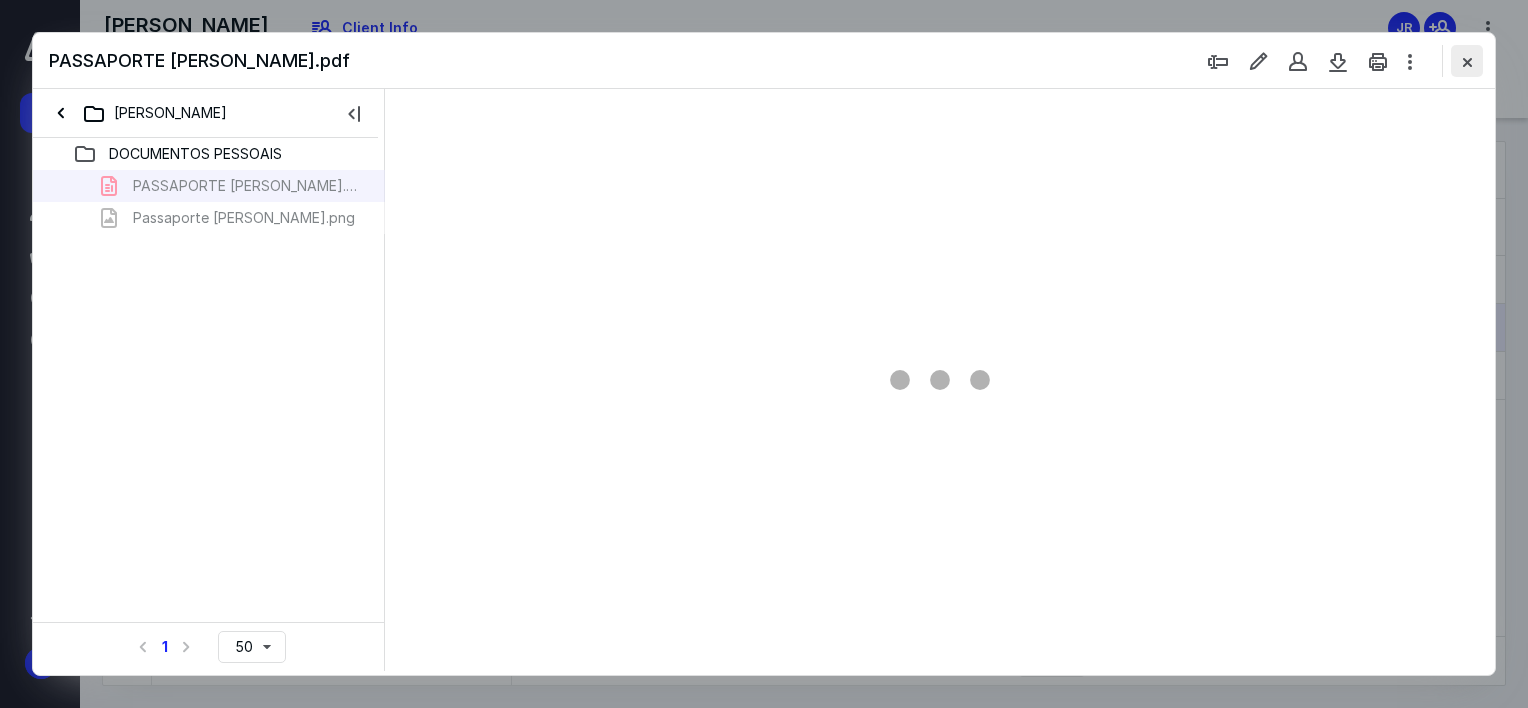 type on "64" 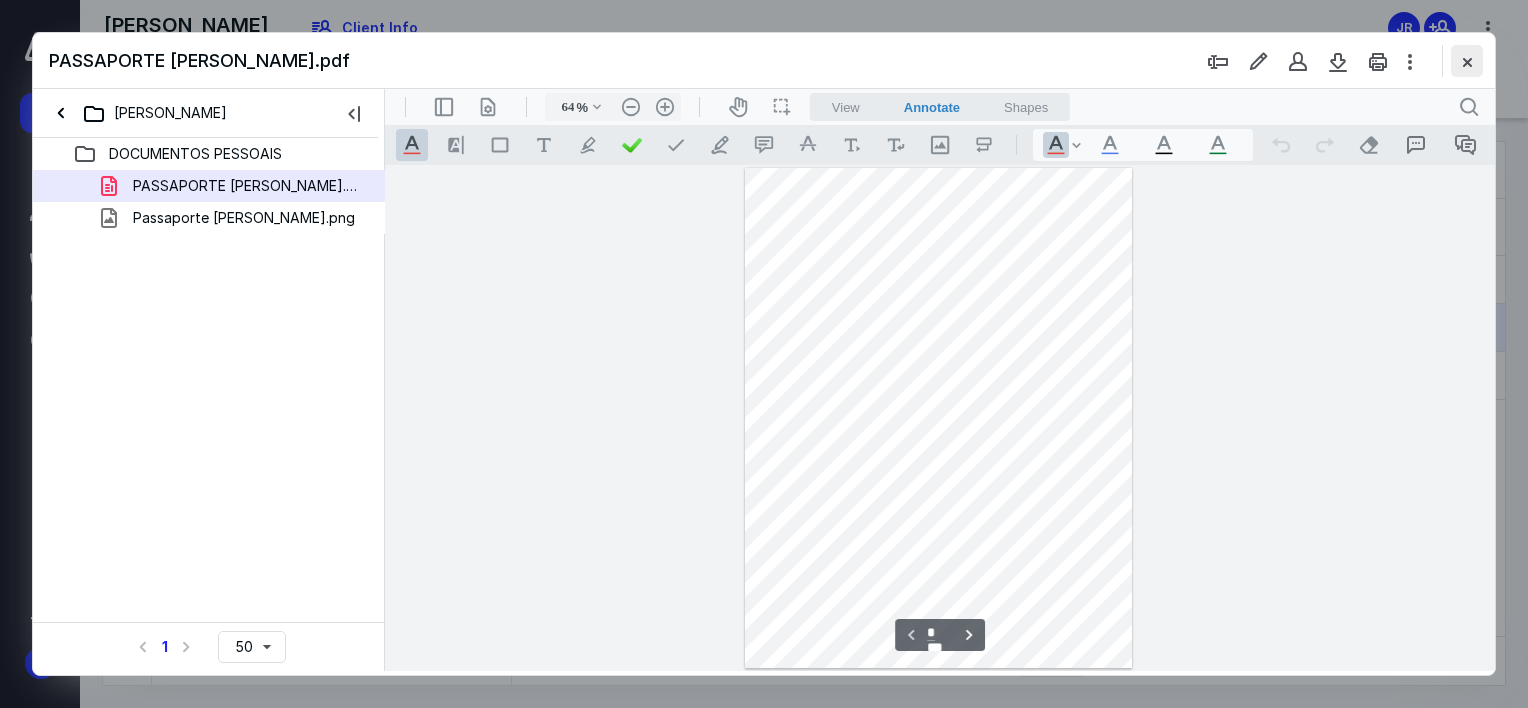 click at bounding box center (1467, 61) 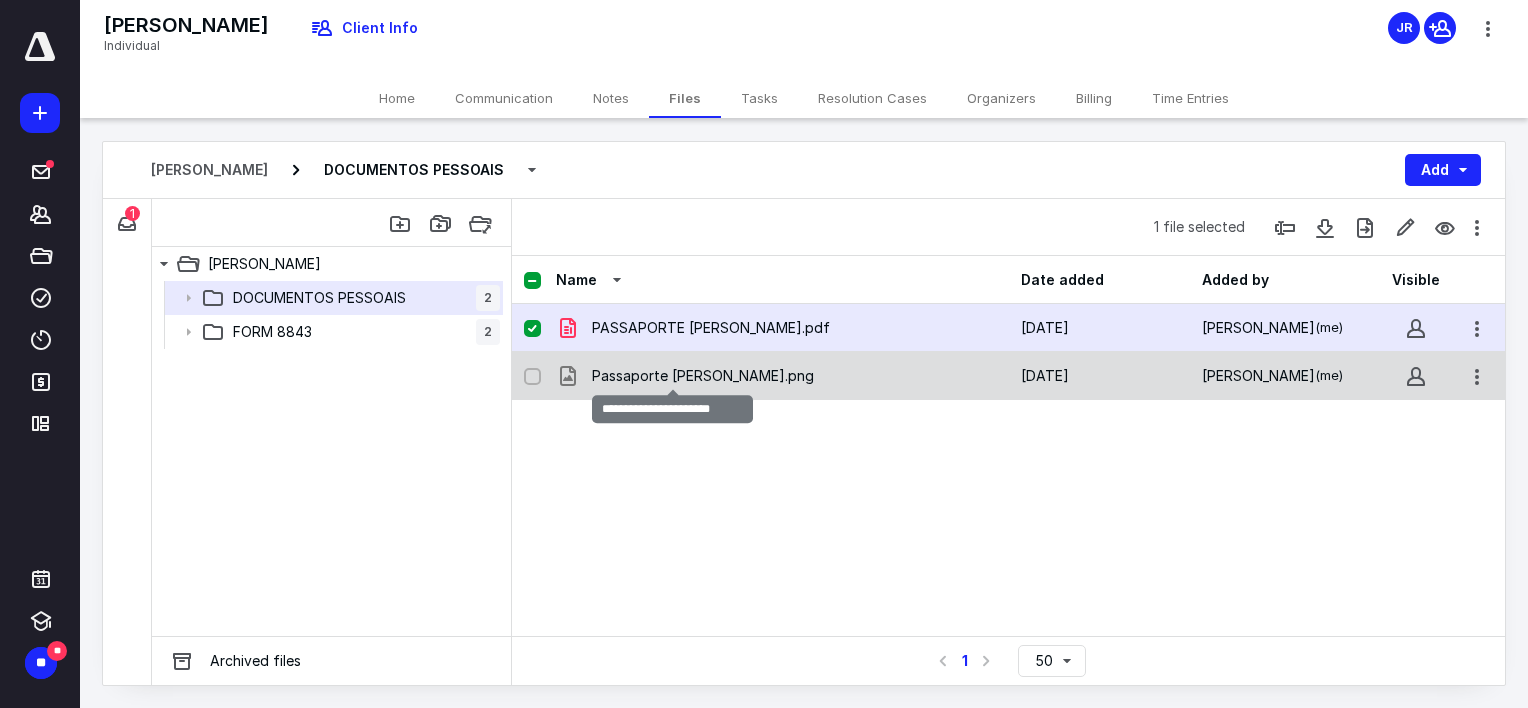 click on "Passaporte [PERSON_NAME].png" at bounding box center [703, 376] 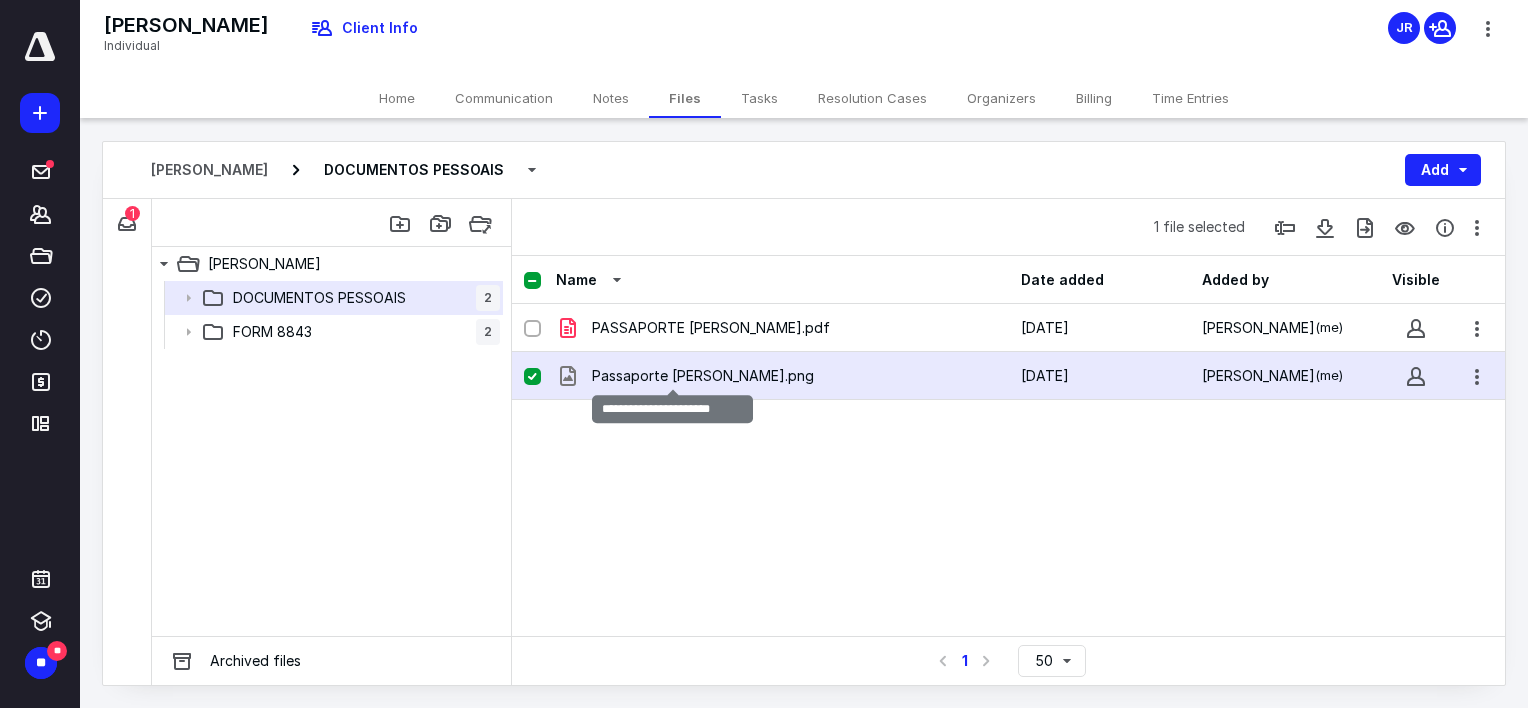 click on "Passaporte [PERSON_NAME].png" at bounding box center (703, 376) 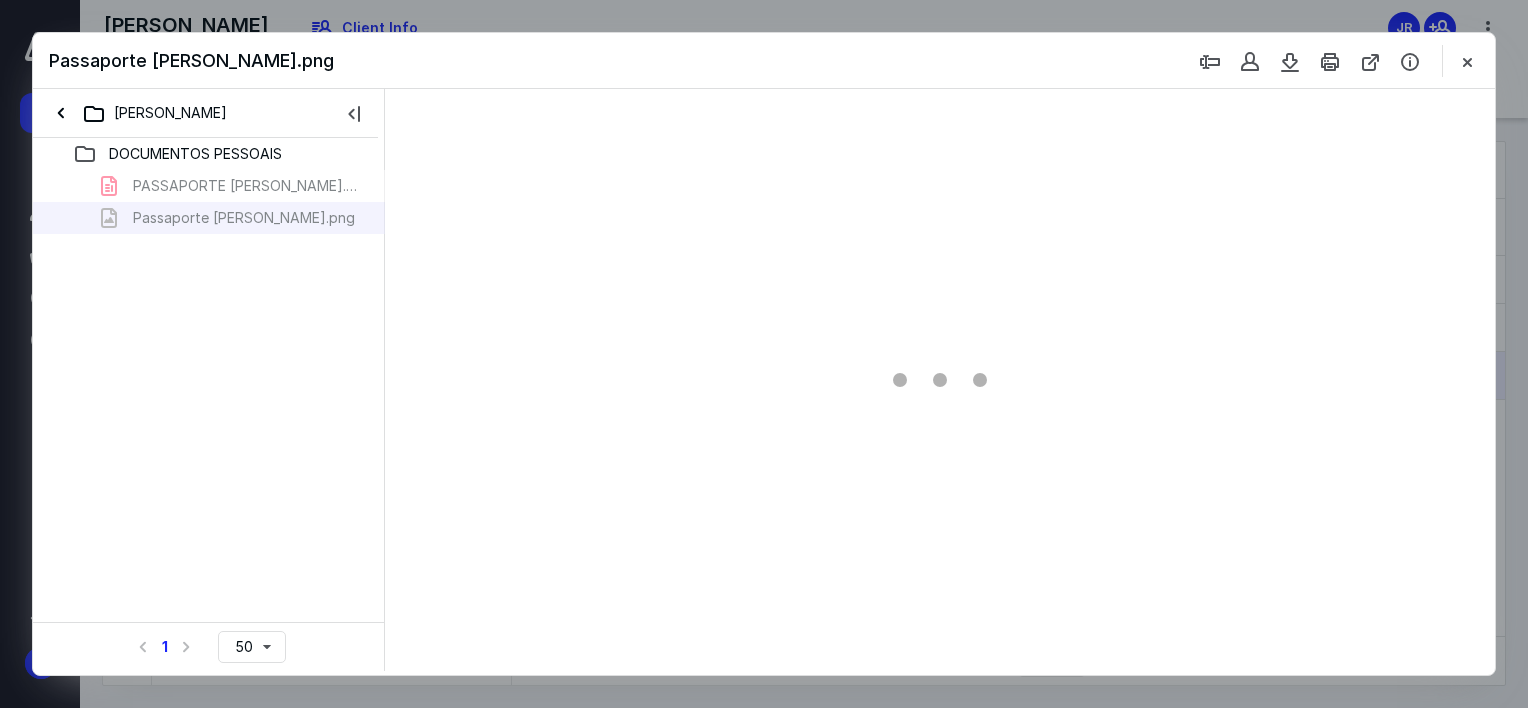 scroll, scrollTop: 0, scrollLeft: 0, axis: both 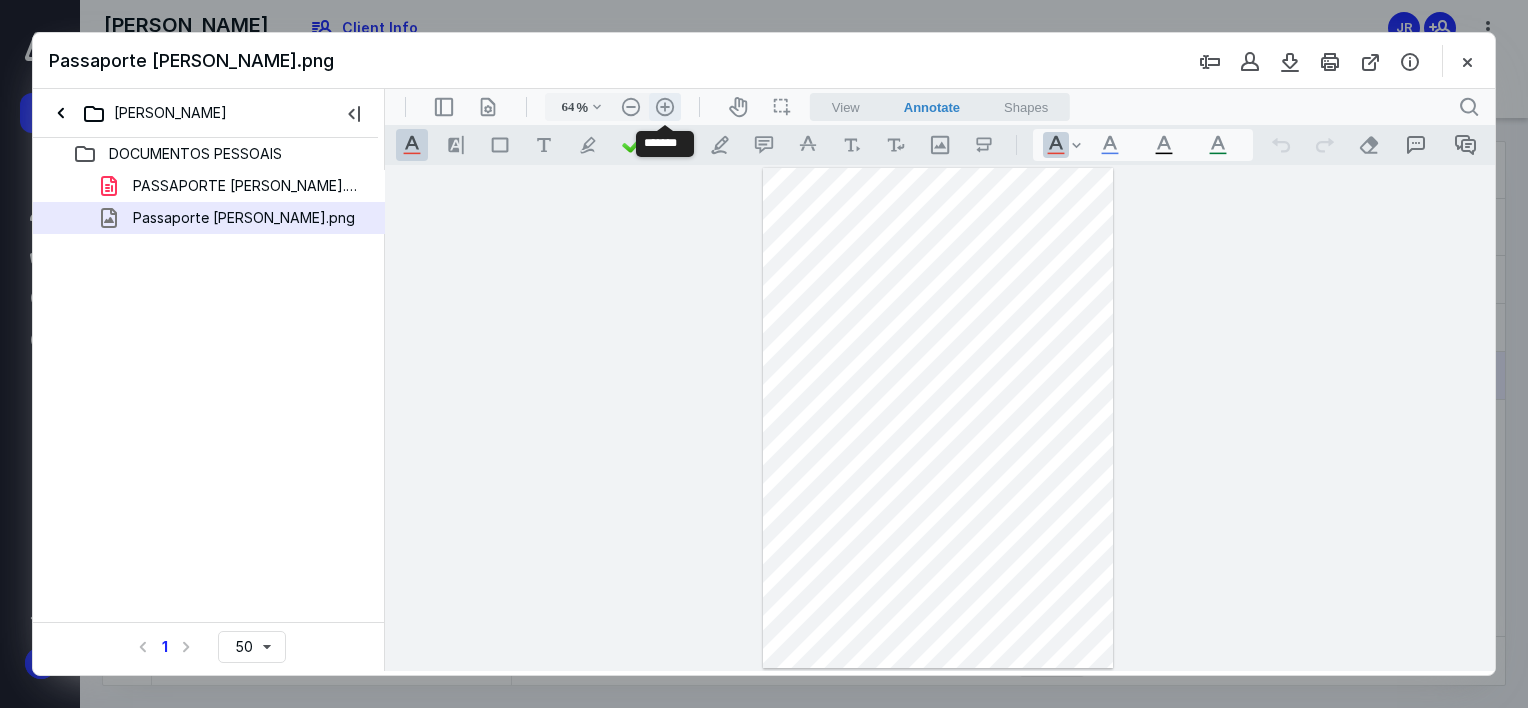 click on ".cls-1{fill:#abb0c4;} icon - header - zoom - in - line" at bounding box center [665, 107] 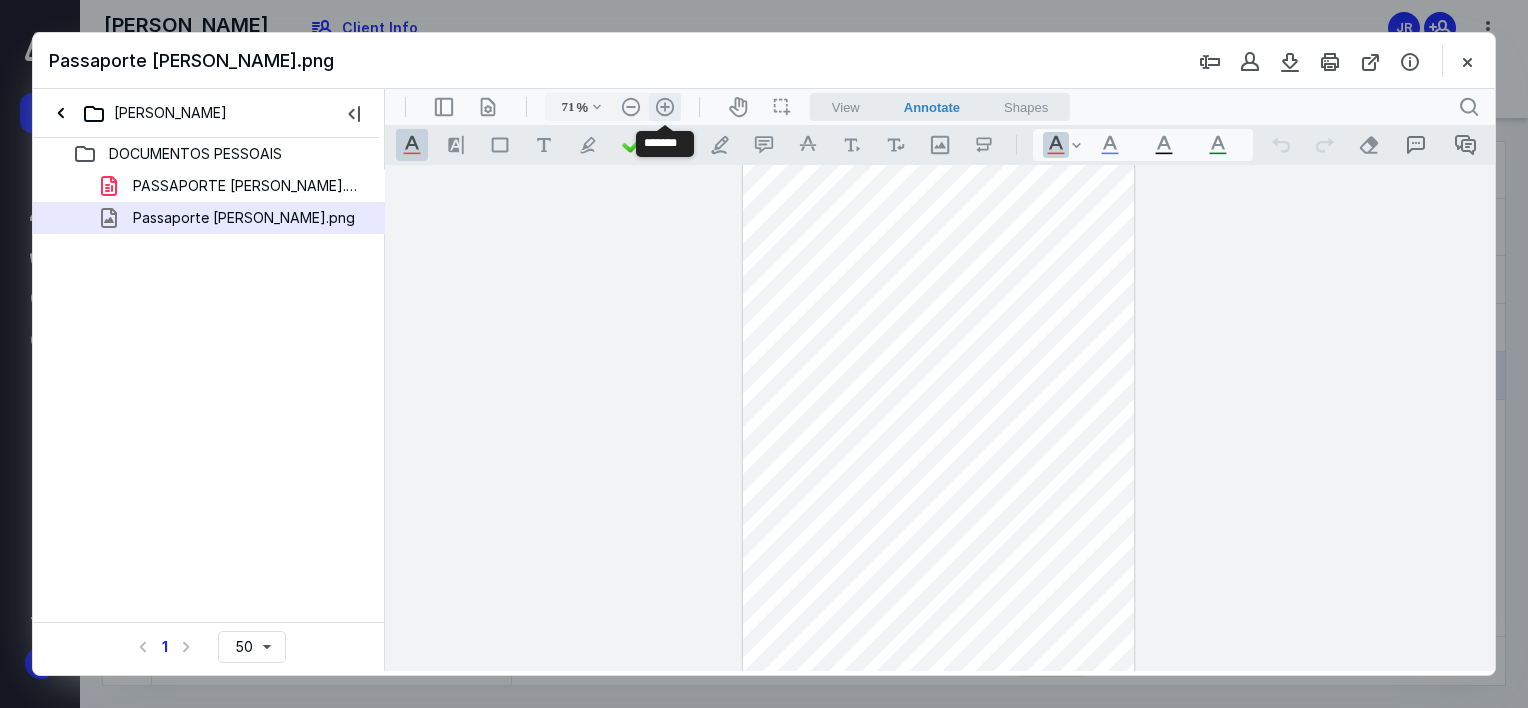 click on ".cls-1{fill:#abb0c4;} icon - header - zoom - in - line" at bounding box center (665, 107) 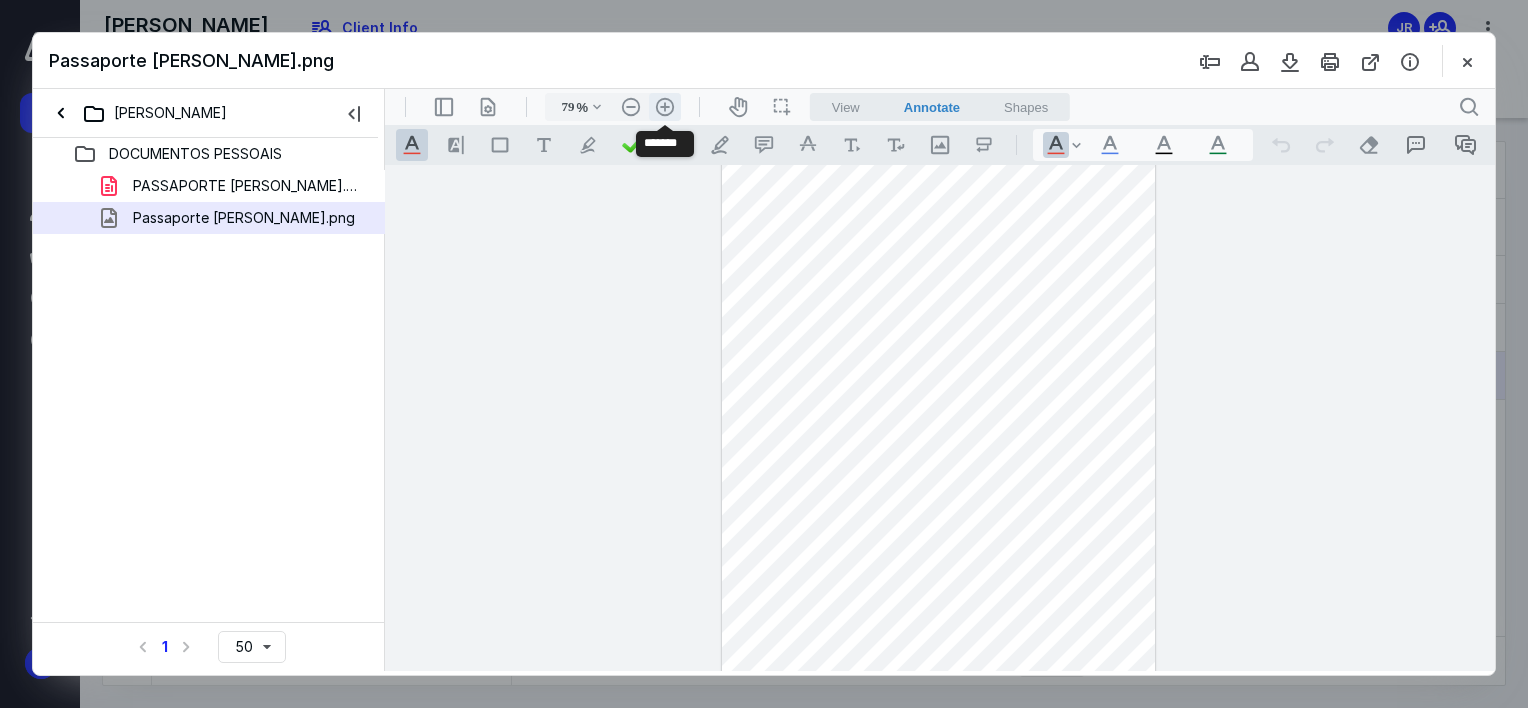 click on ".cls-1{fill:#abb0c4;} icon - header - zoom - in - line" at bounding box center (665, 107) 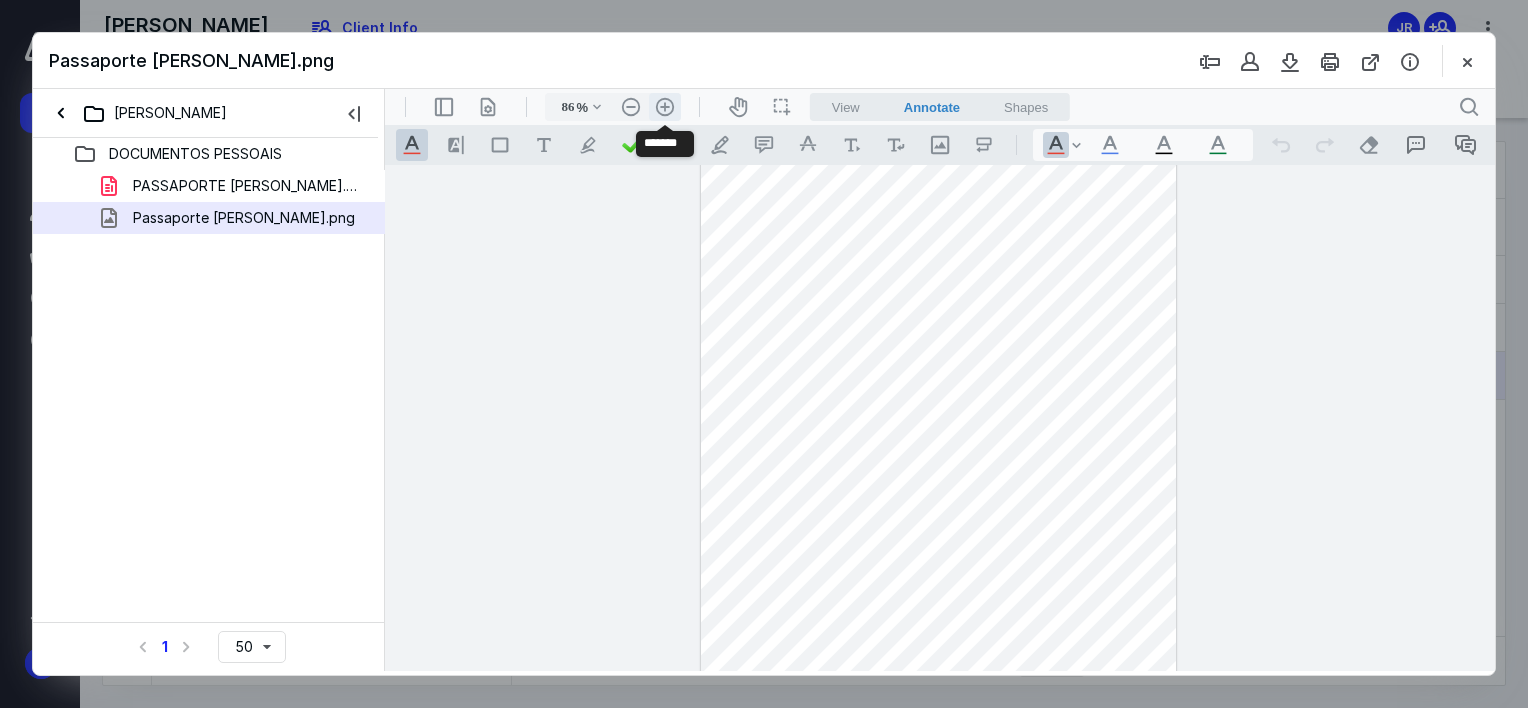 click on ".cls-1{fill:#abb0c4;} icon - header - zoom - in - line" at bounding box center (665, 107) 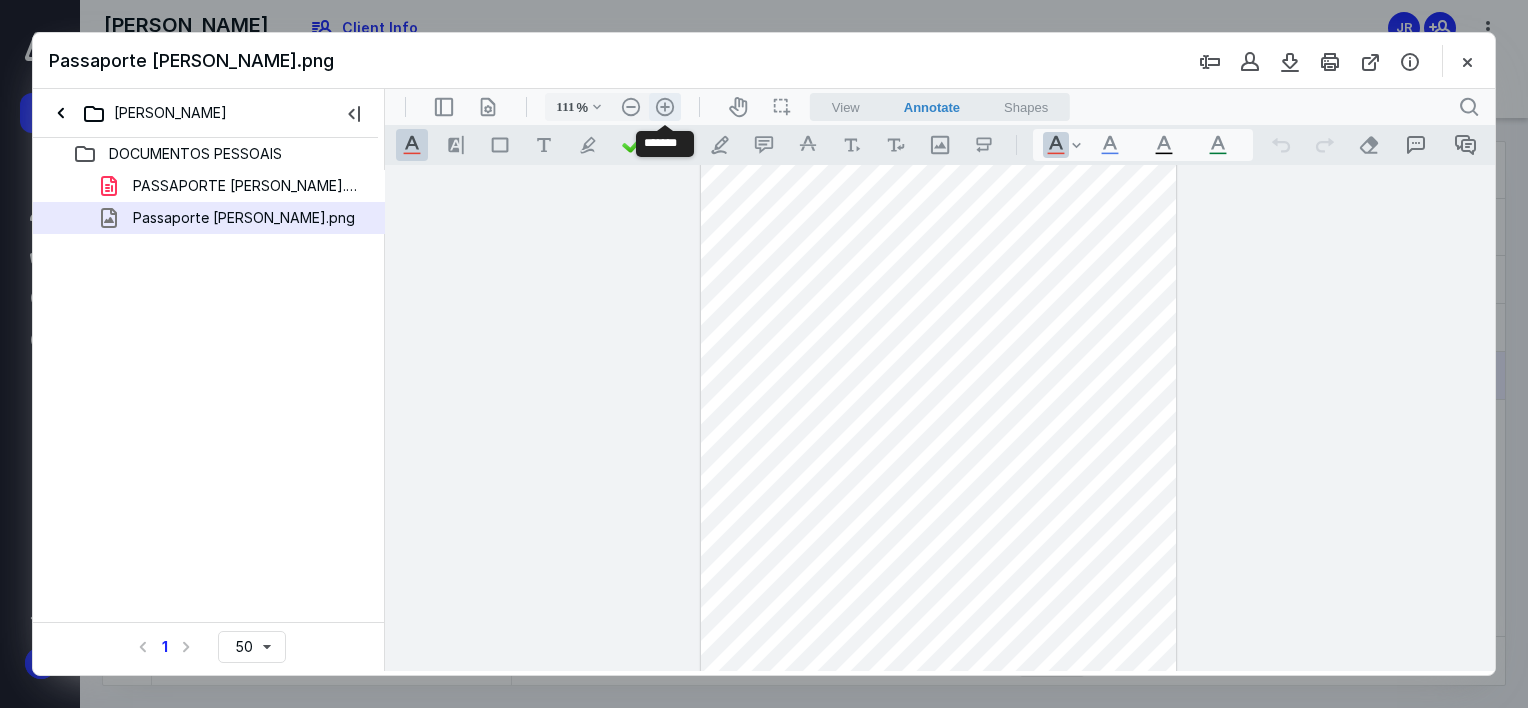 scroll, scrollTop: 158, scrollLeft: 0, axis: vertical 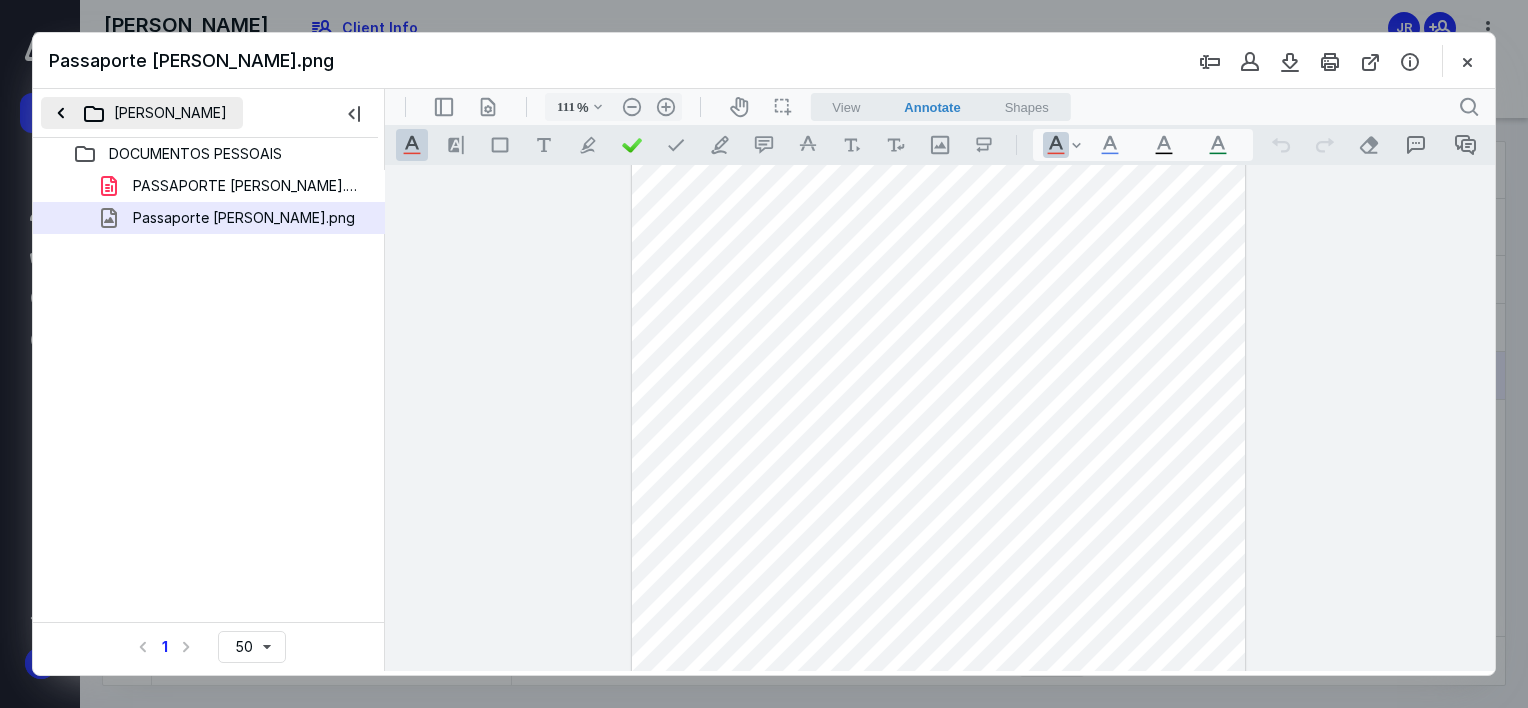 click on "[PERSON_NAME]" at bounding box center (142, 113) 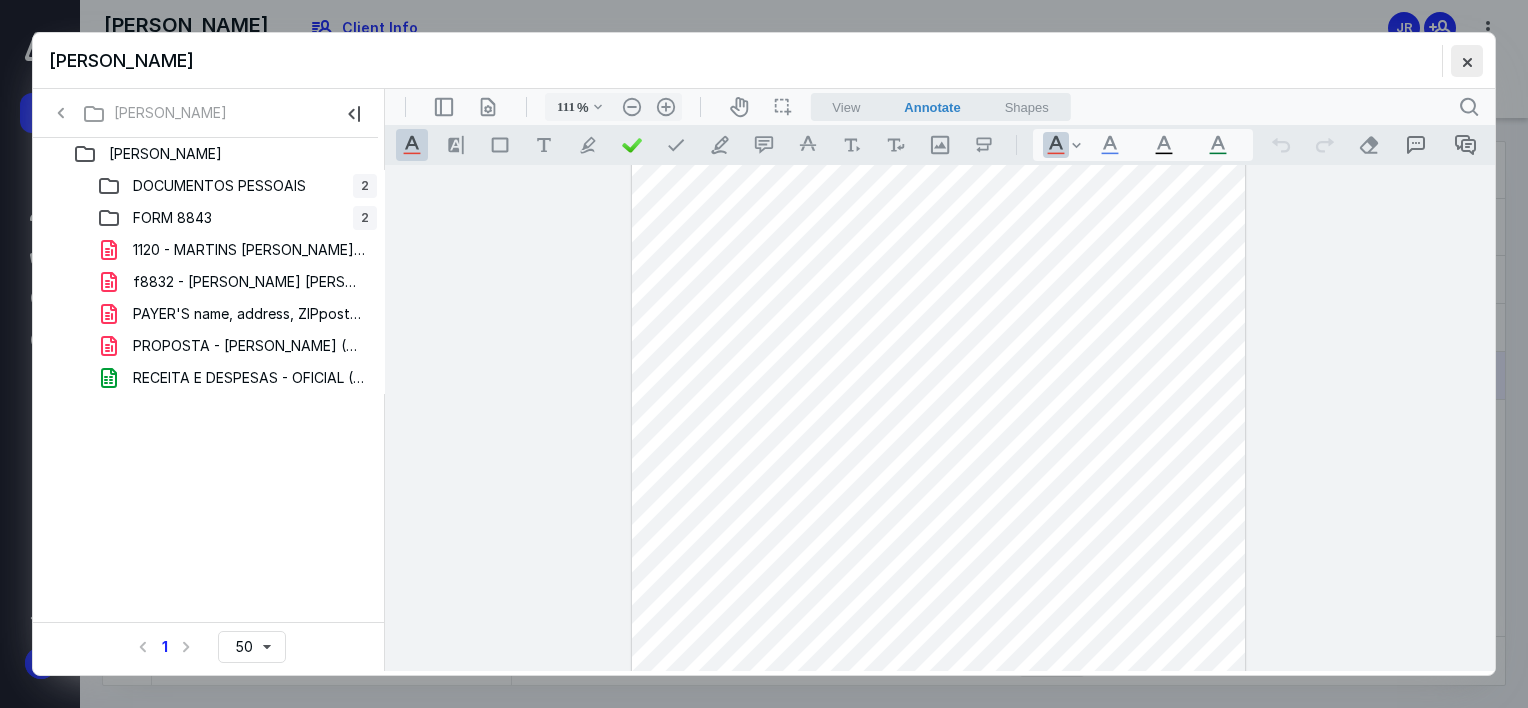 click at bounding box center [1467, 61] 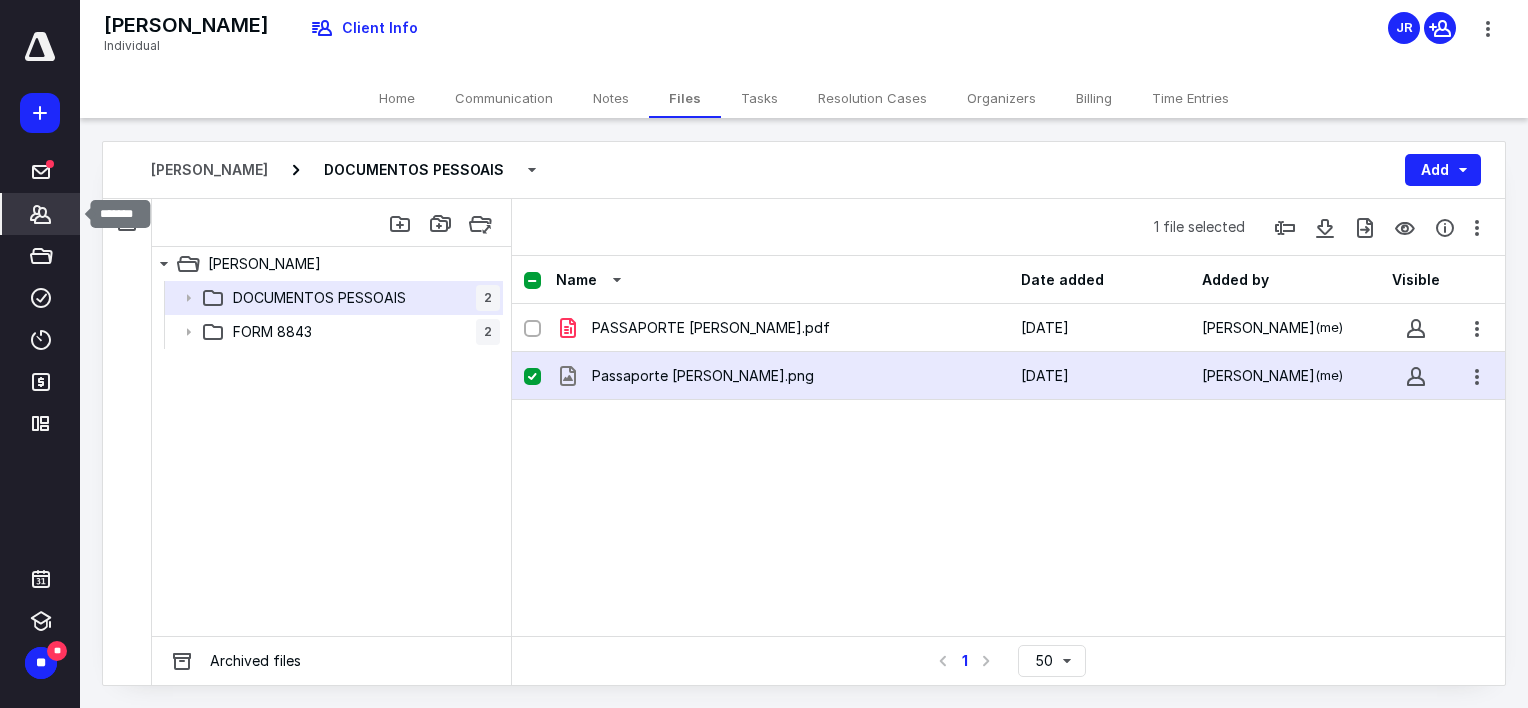 click 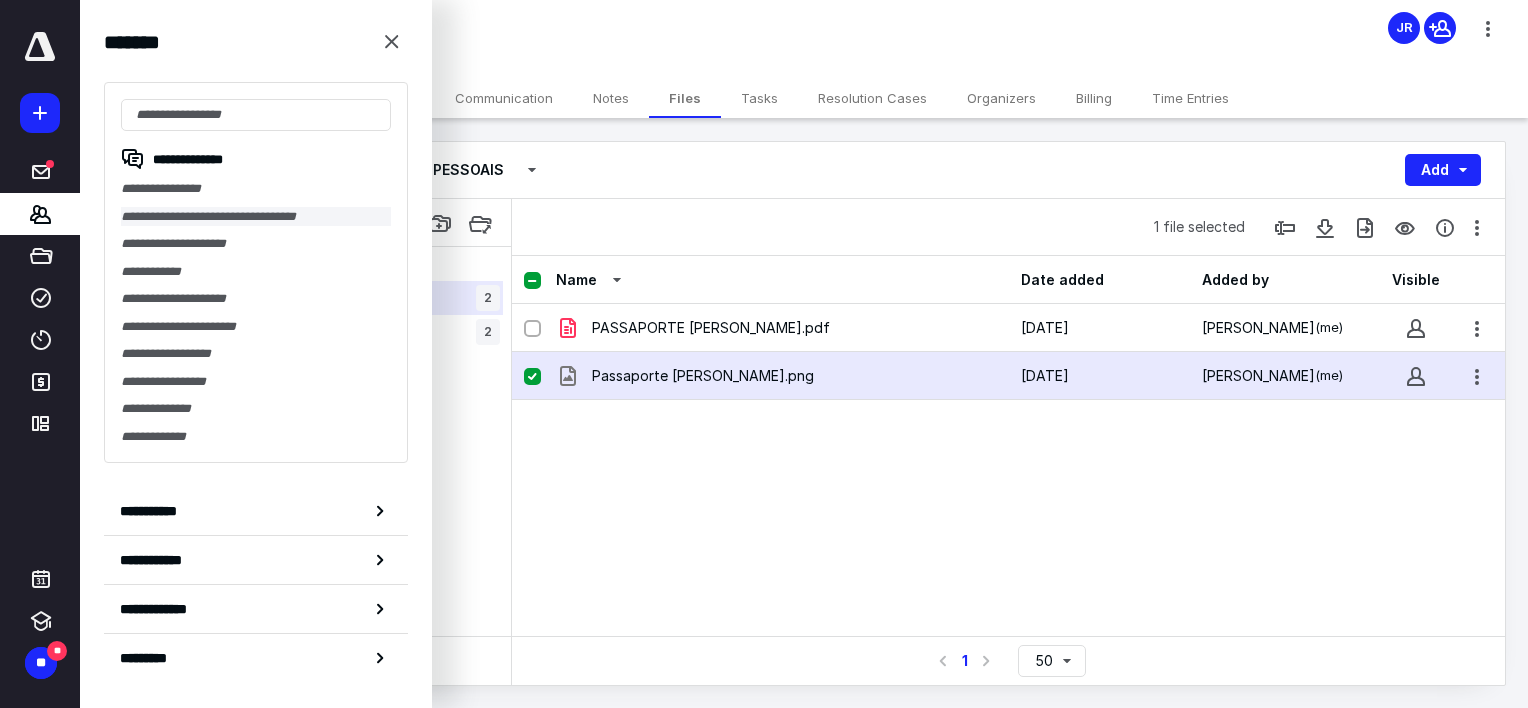 click on "**********" at bounding box center [256, 217] 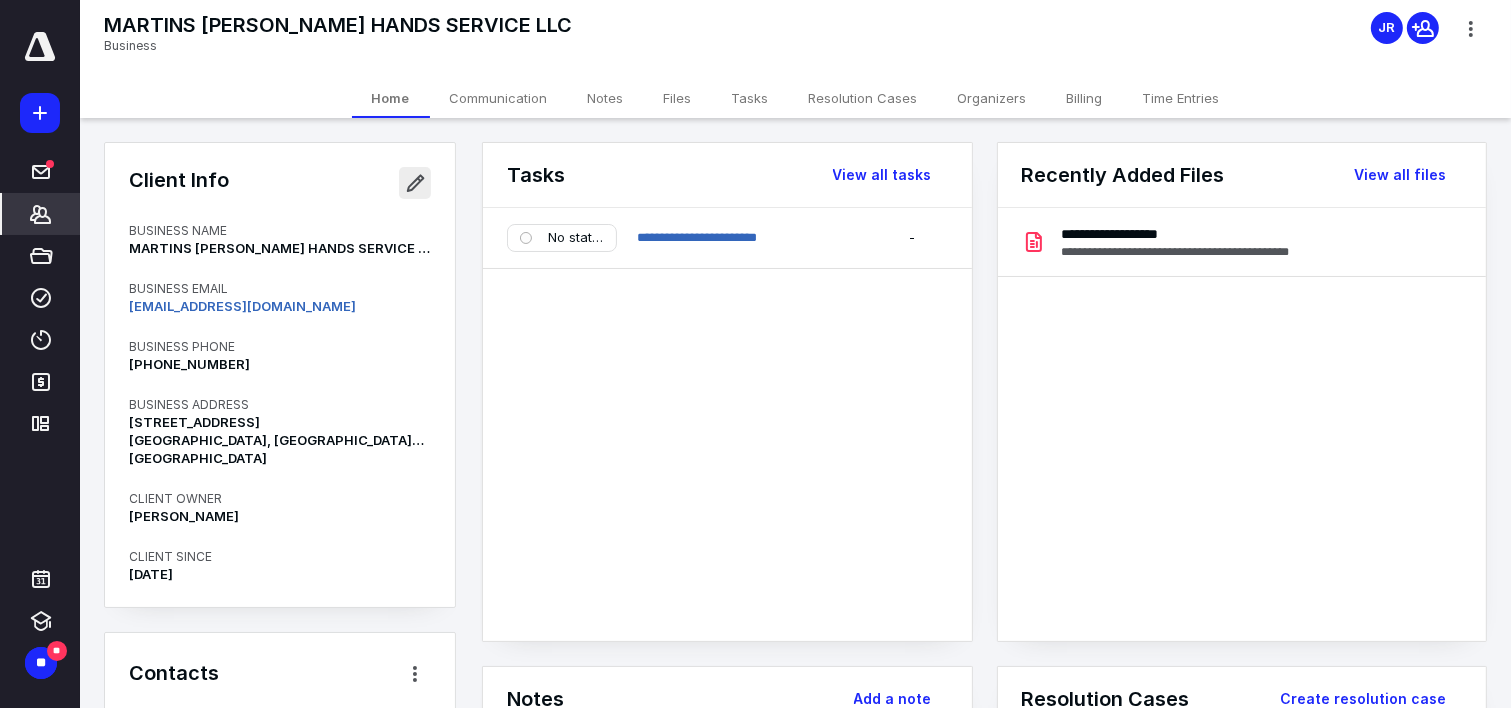 click at bounding box center (415, 183) 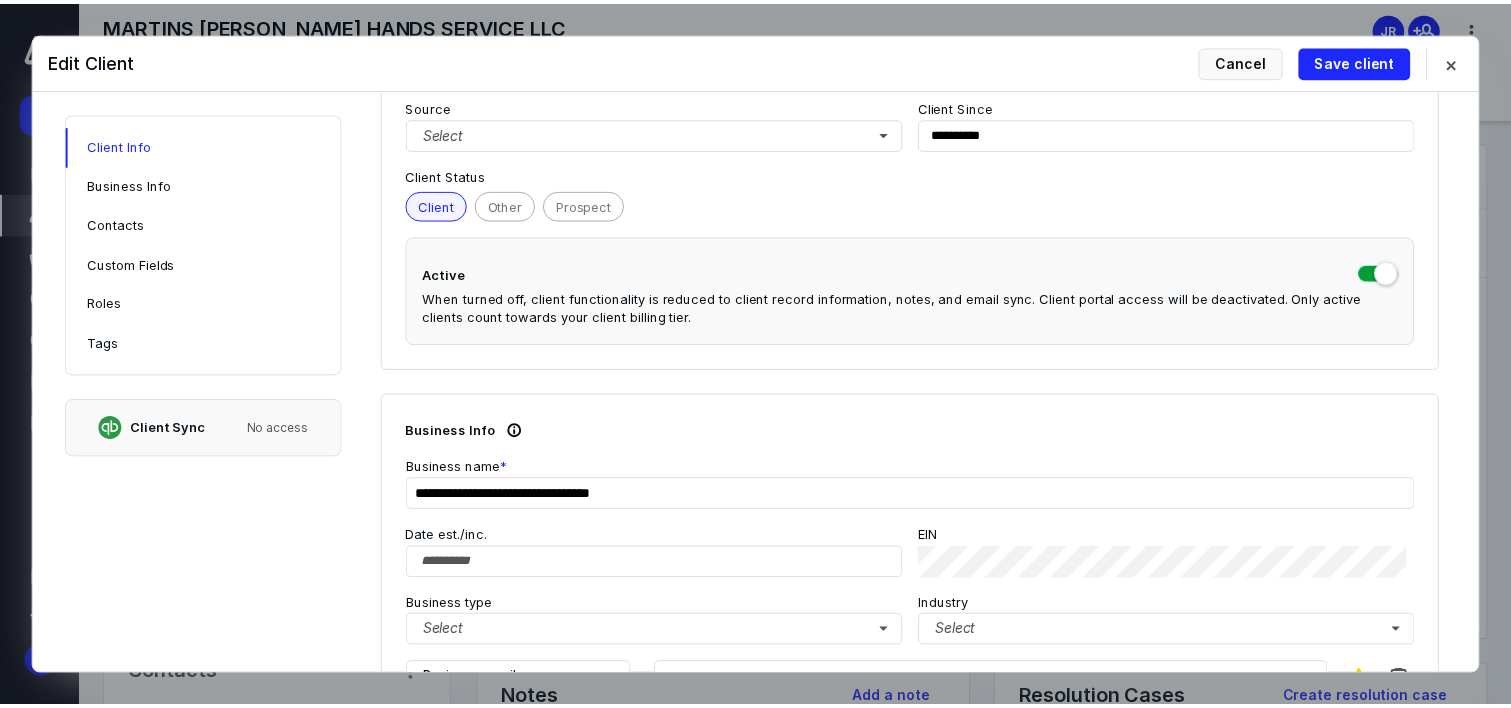 scroll, scrollTop: 256, scrollLeft: 0, axis: vertical 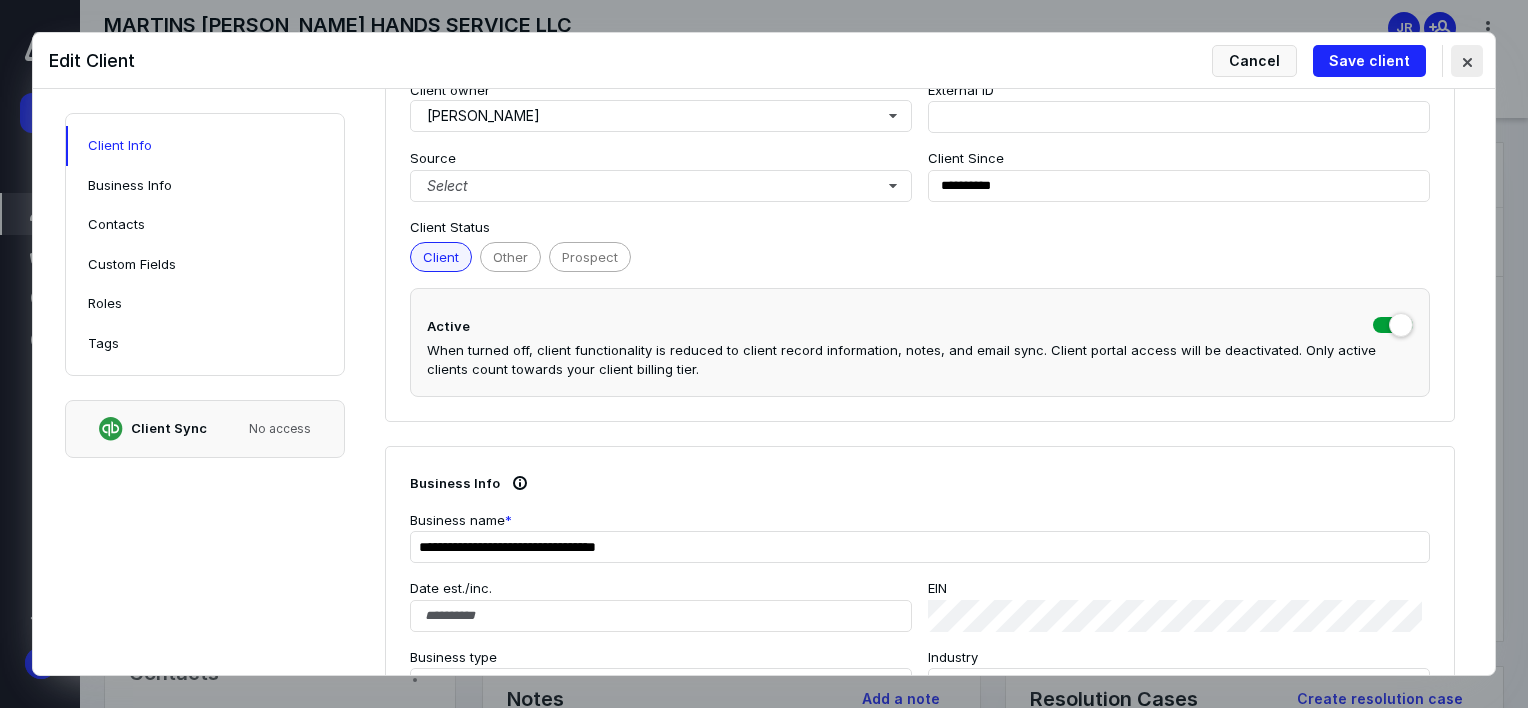 click at bounding box center (1467, 61) 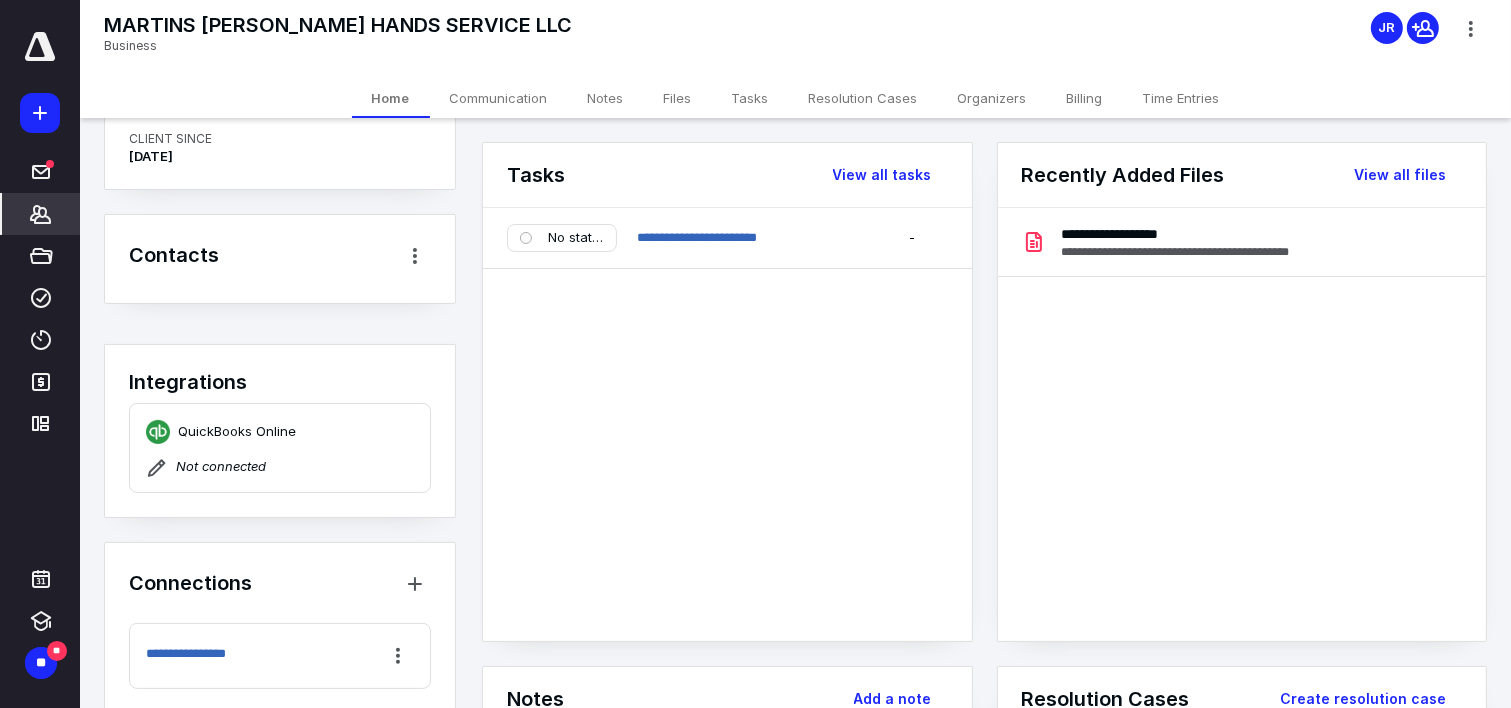 scroll, scrollTop: 445, scrollLeft: 0, axis: vertical 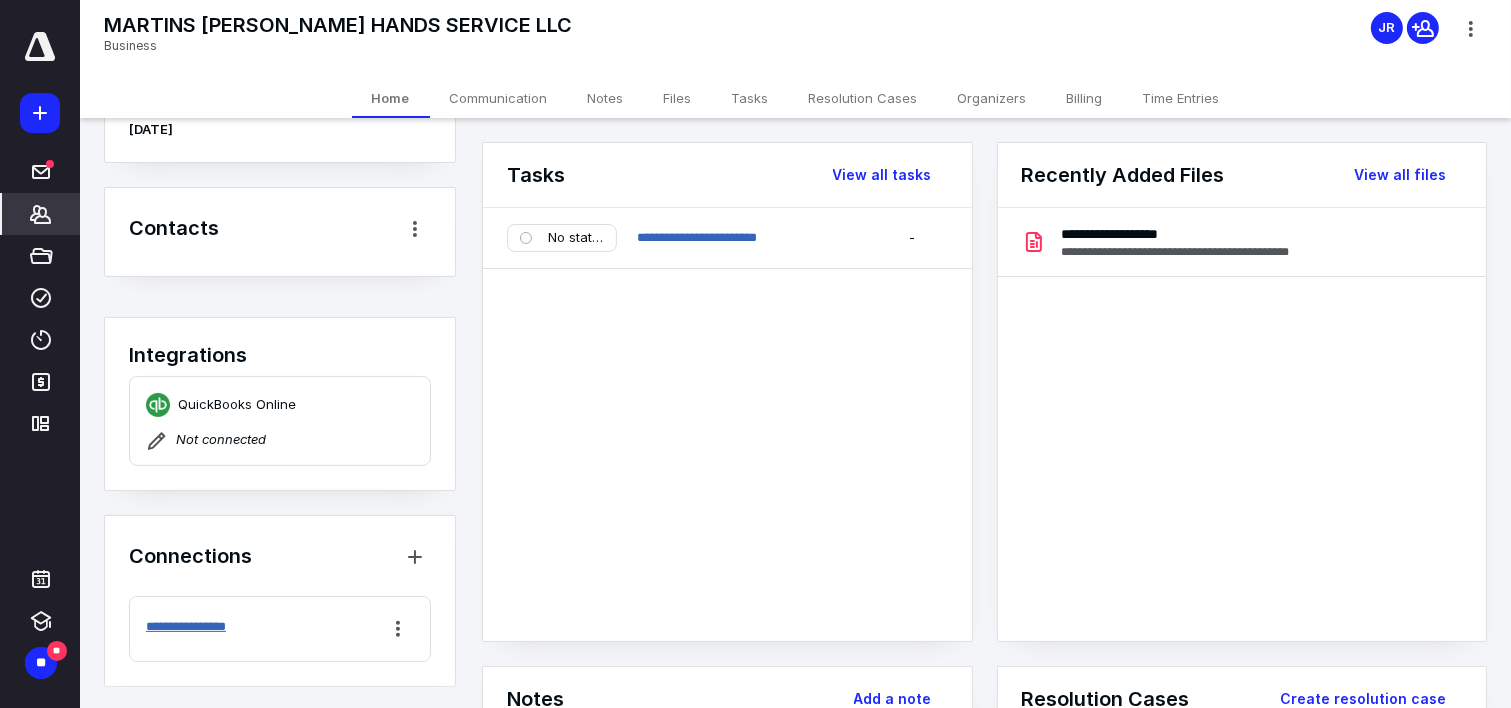 click on "**********" at bounding box center (216, 627) 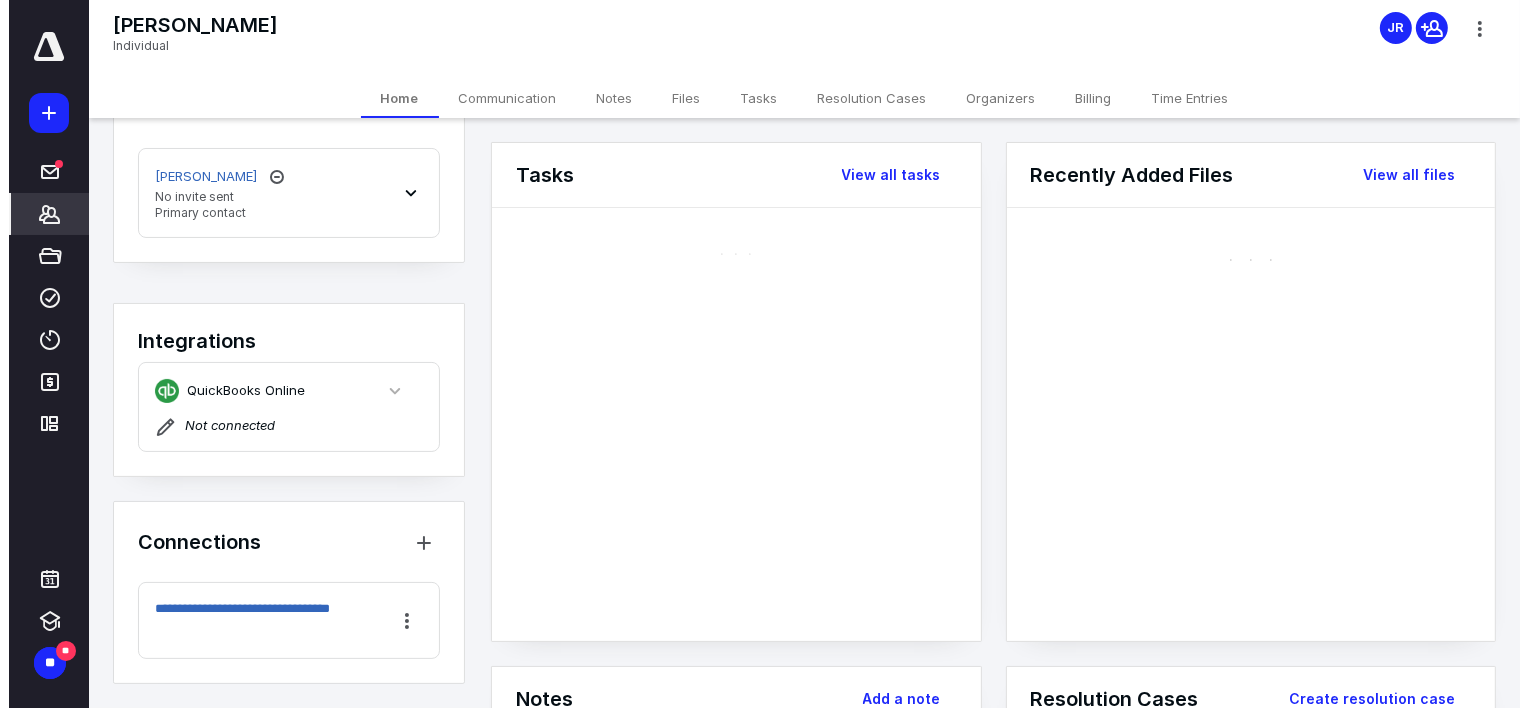 scroll, scrollTop: 177, scrollLeft: 0, axis: vertical 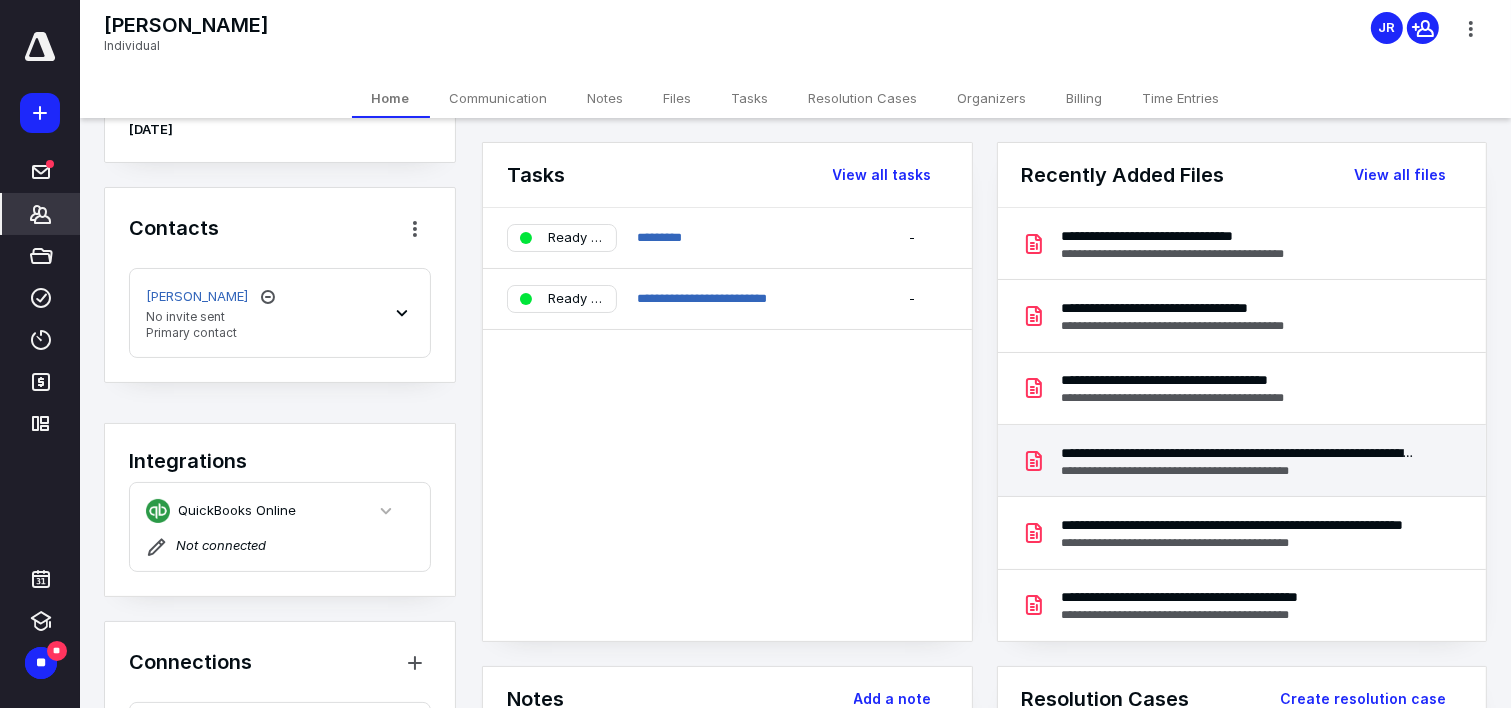 click on "**********" at bounding box center (1238, 453) 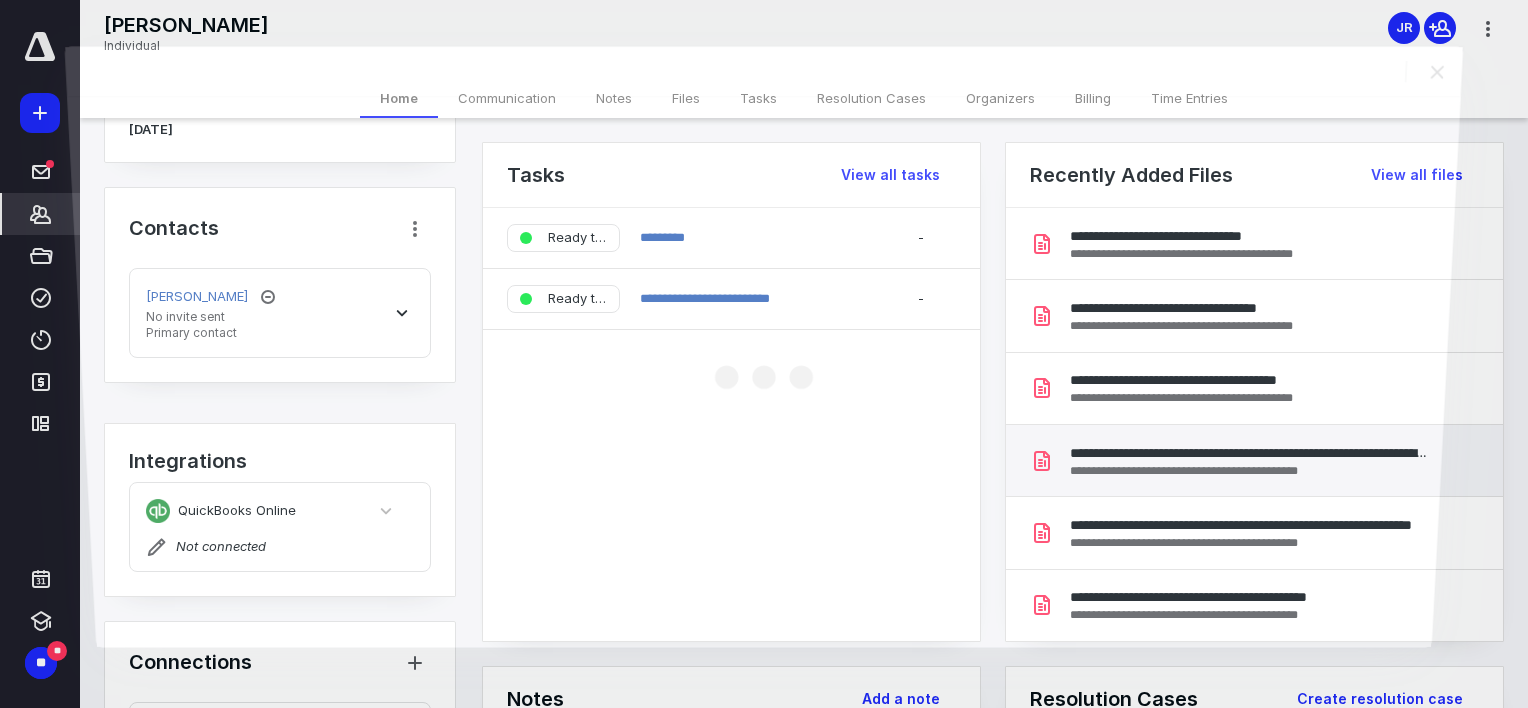 click at bounding box center [764, 371] 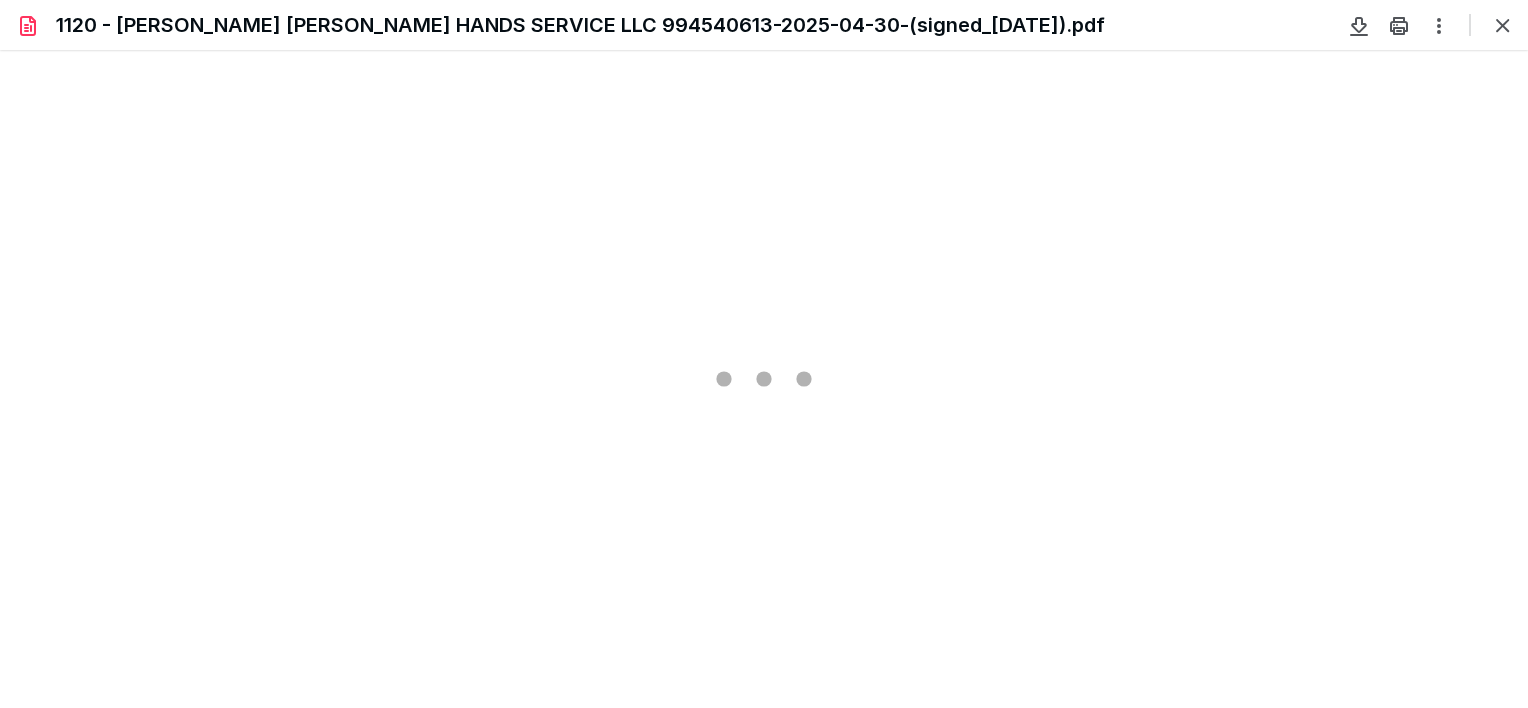 scroll, scrollTop: 0, scrollLeft: 0, axis: both 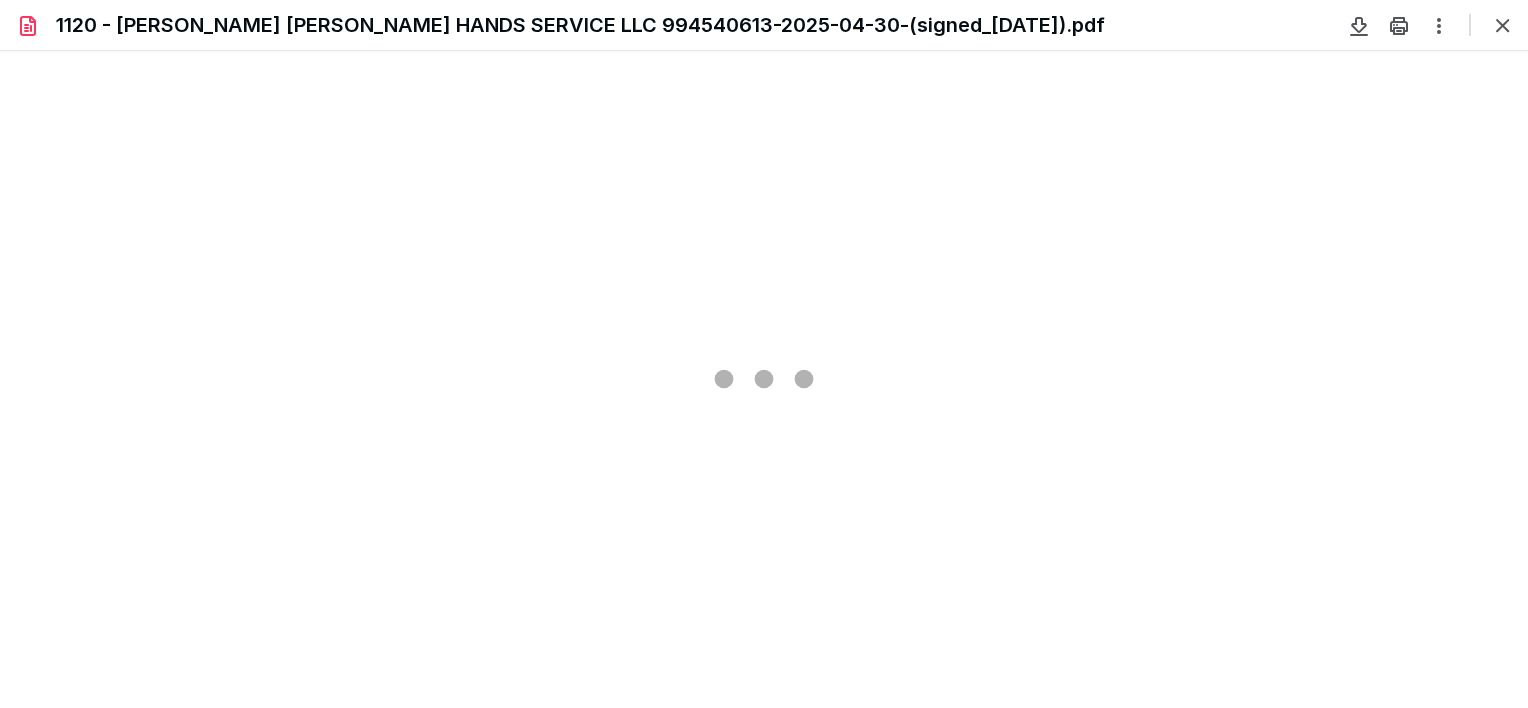 type on "78" 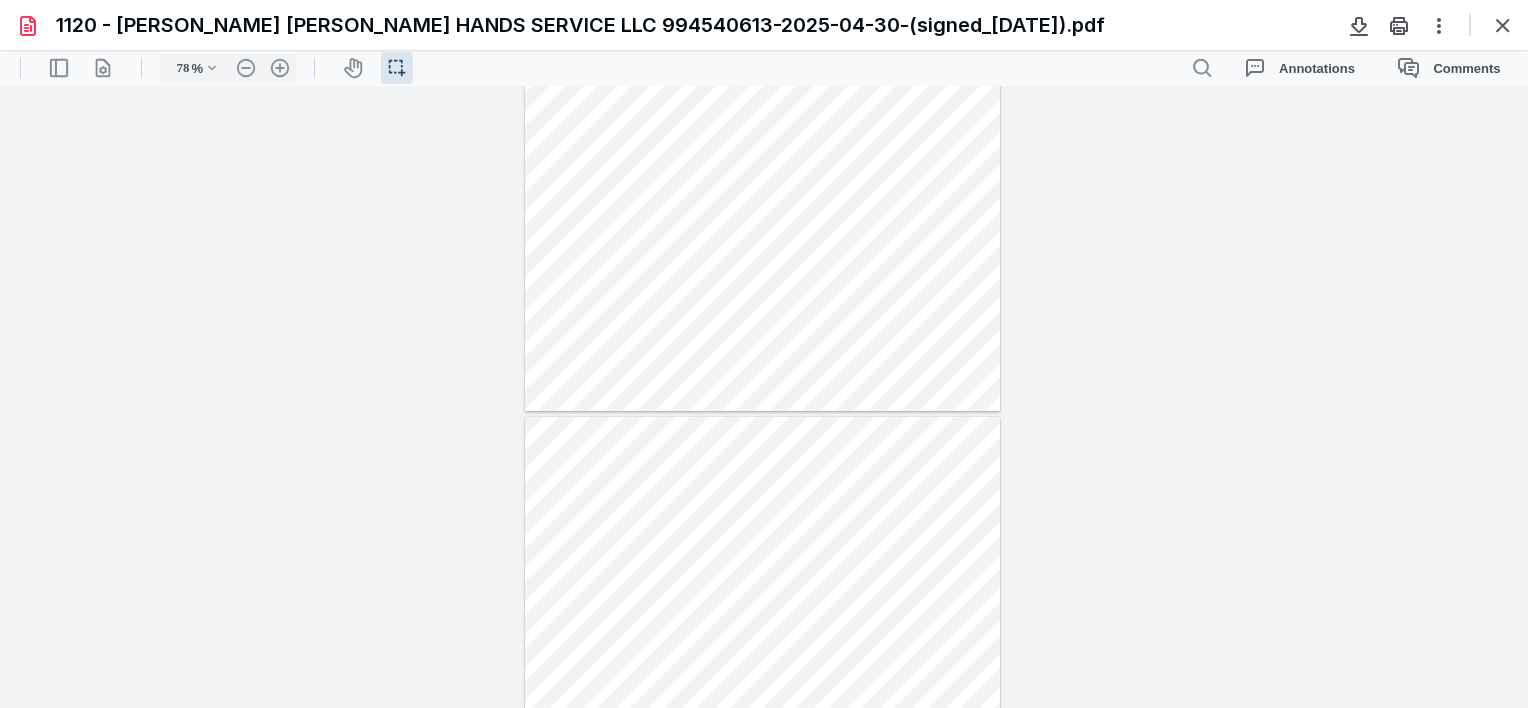 type on "*" 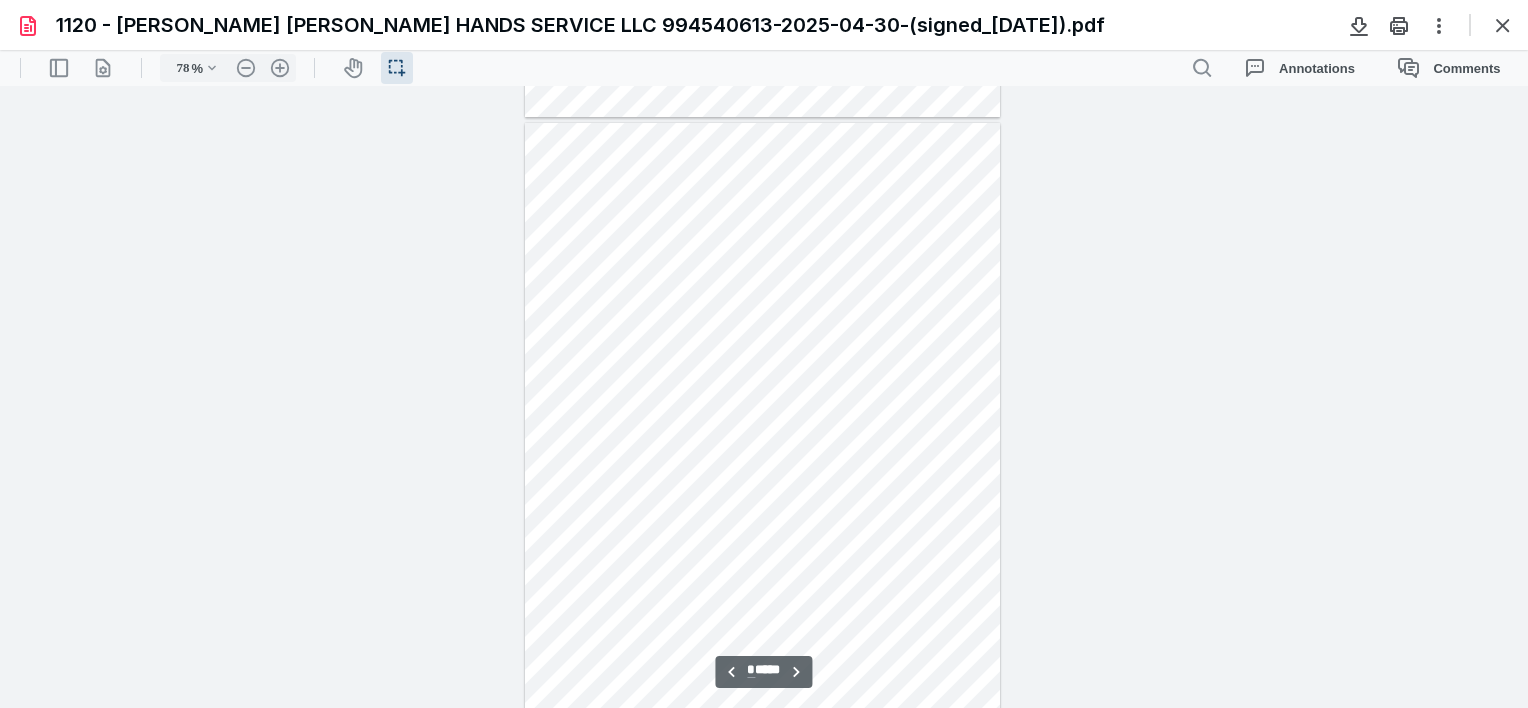 scroll, scrollTop: 624, scrollLeft: 0, axis: vertical 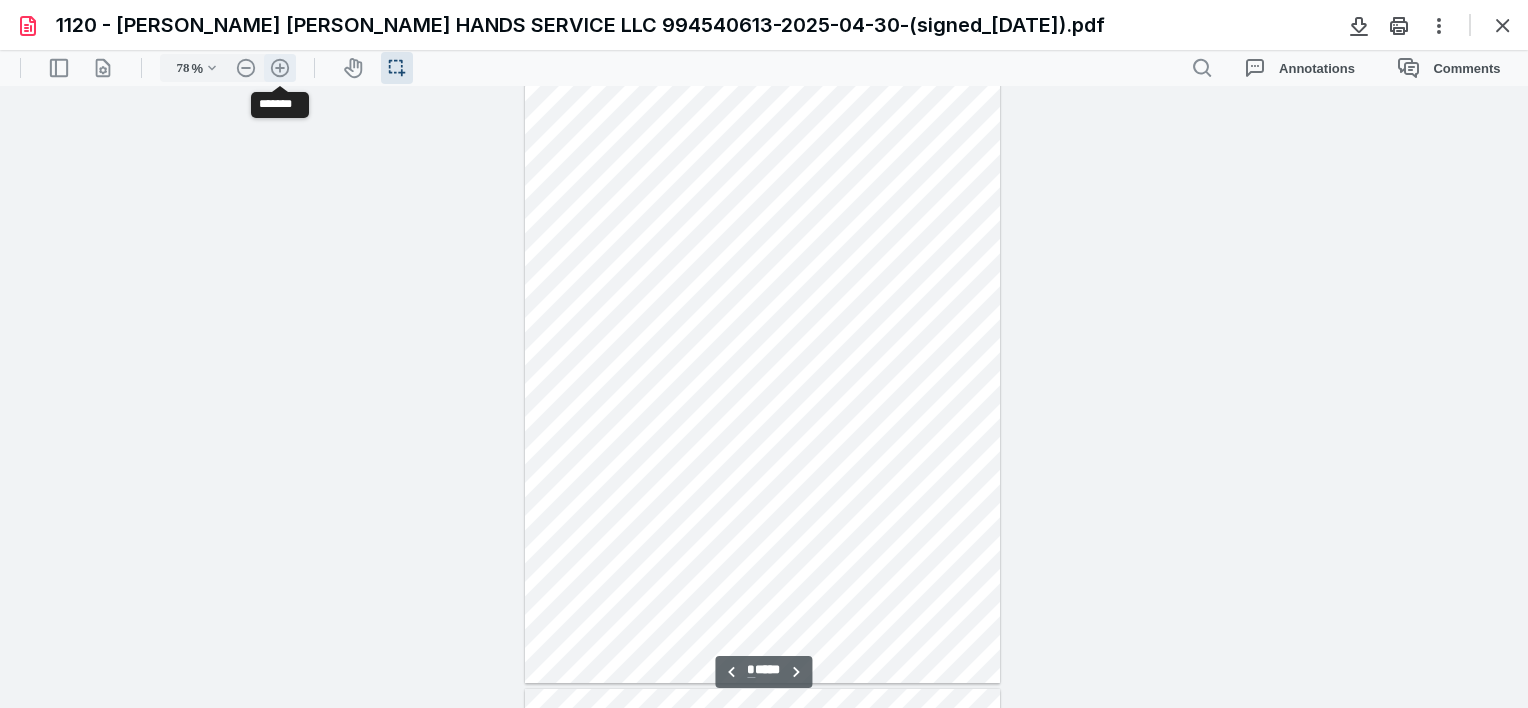click on ".cls-1{fill:#abb0c4;} icon - header - zoom - in - line" at bounding box center (280, 68) 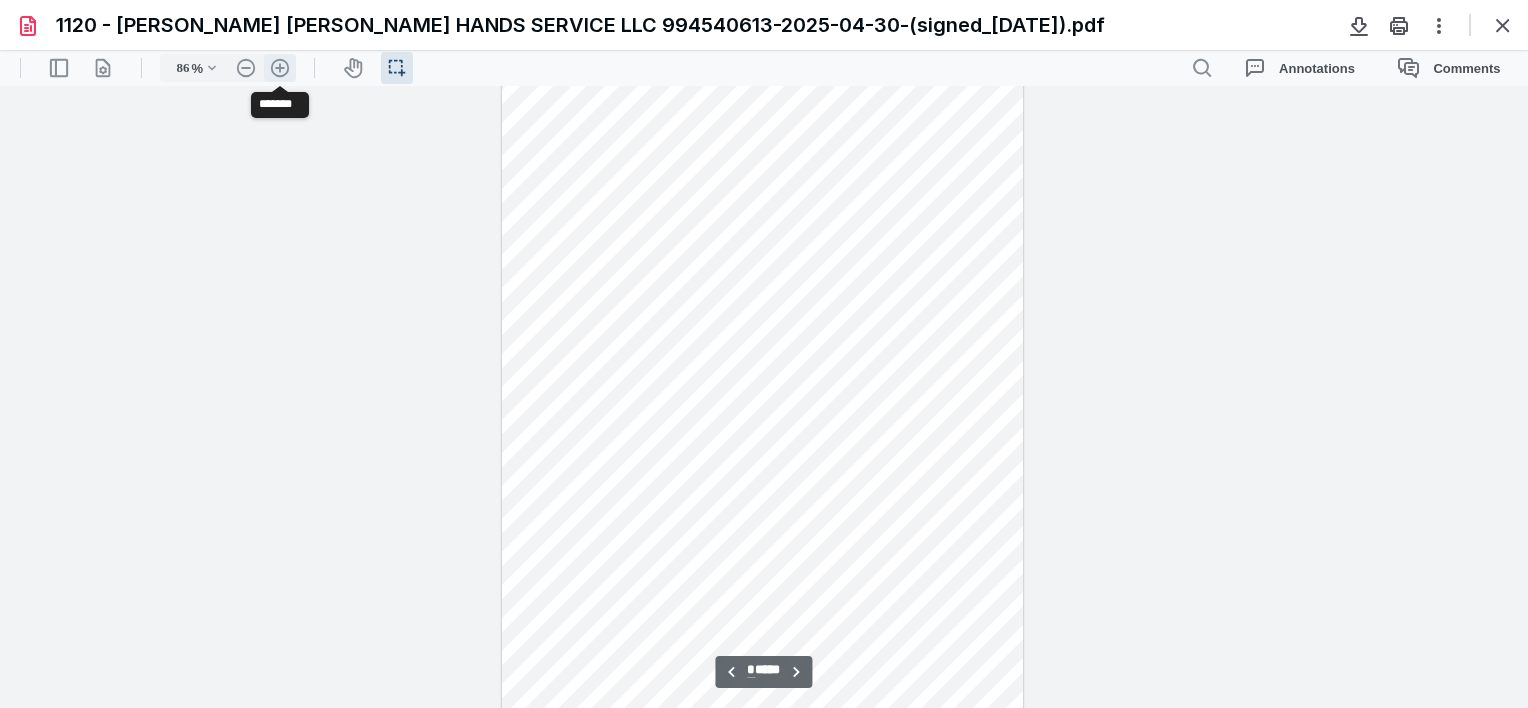click on ".cls-1{fill:#abb0c4;} icon - header - zoom - in - line" at bounding box center [280, 68] 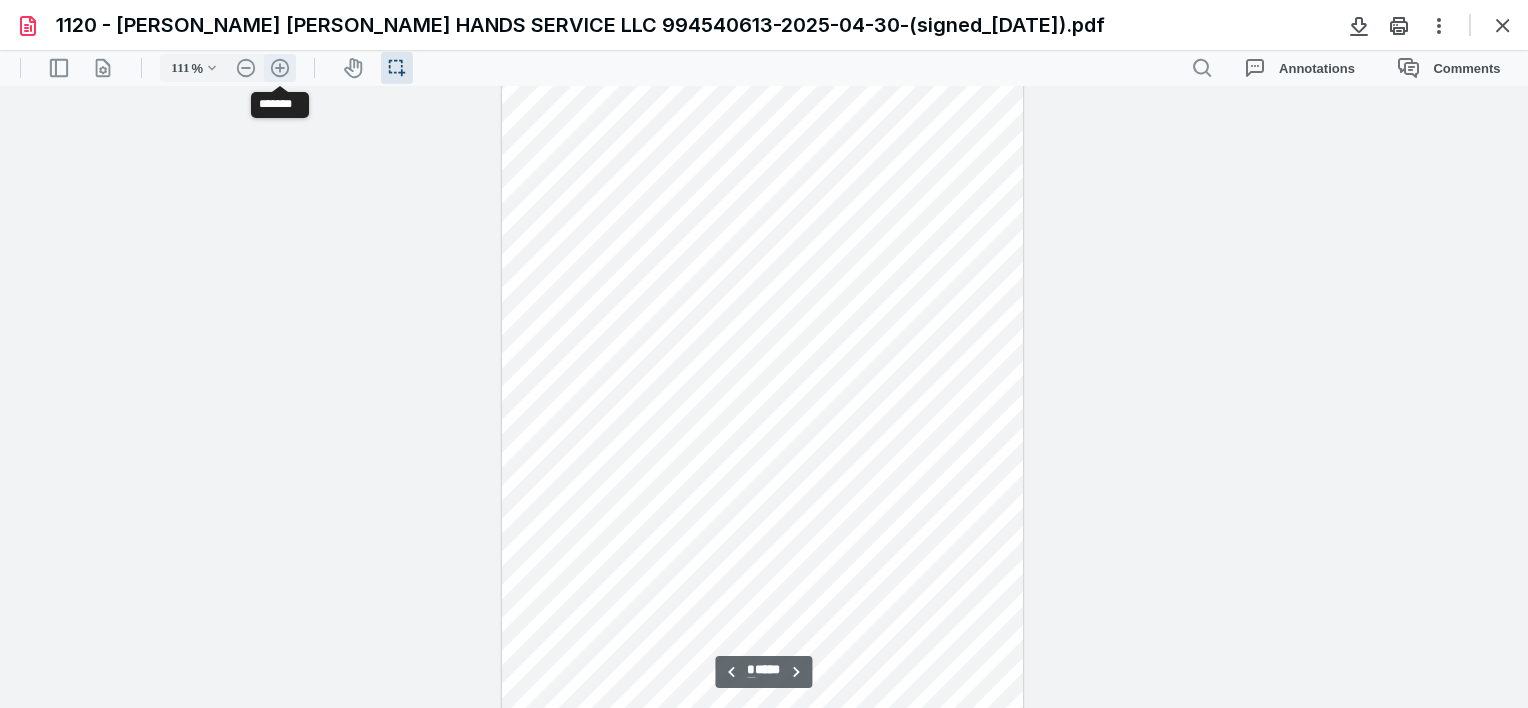 scroll, scrollTop: 1032, scrollLeft: 0, axis: vertical 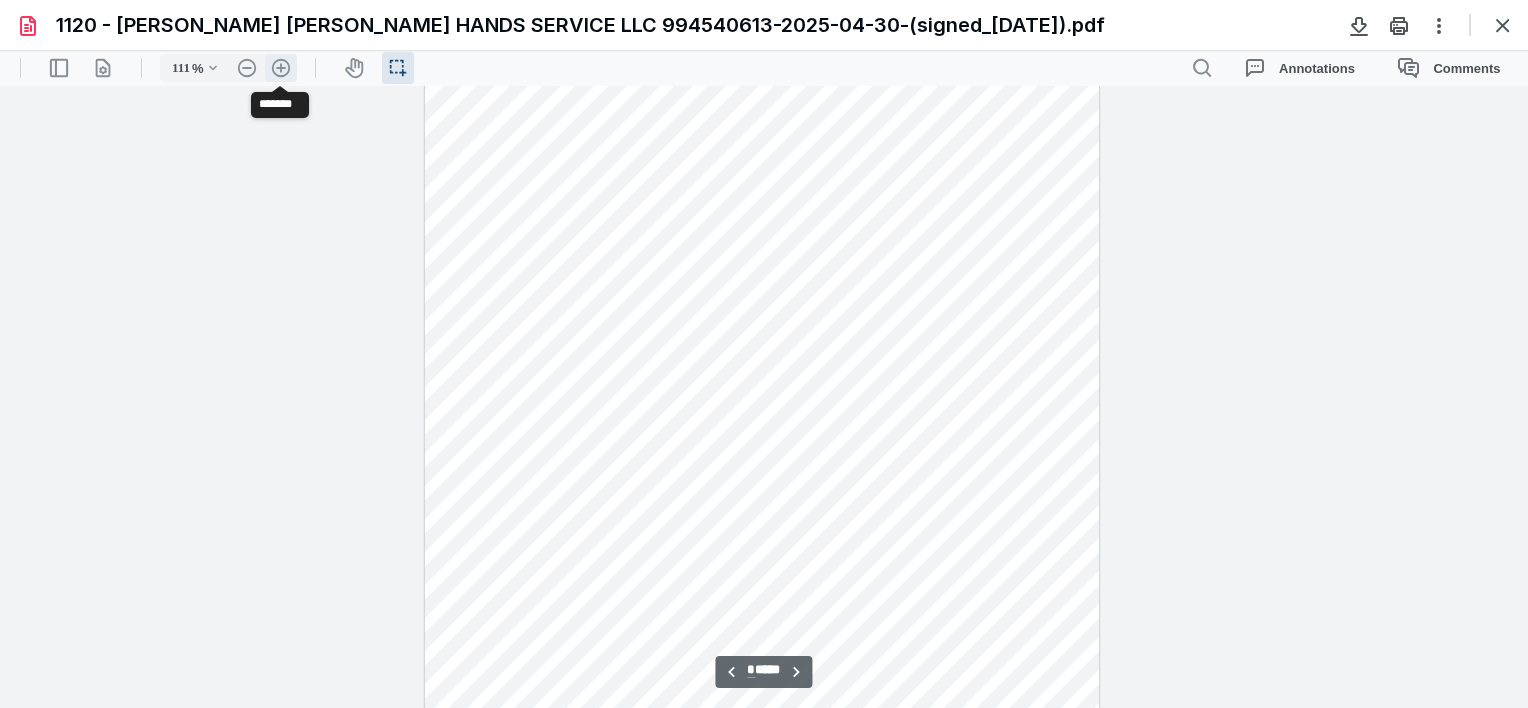 click on ".cls-1{fill:#abb0c4;} icon - header - zoom - in - line" at bounding box center (281, 68) 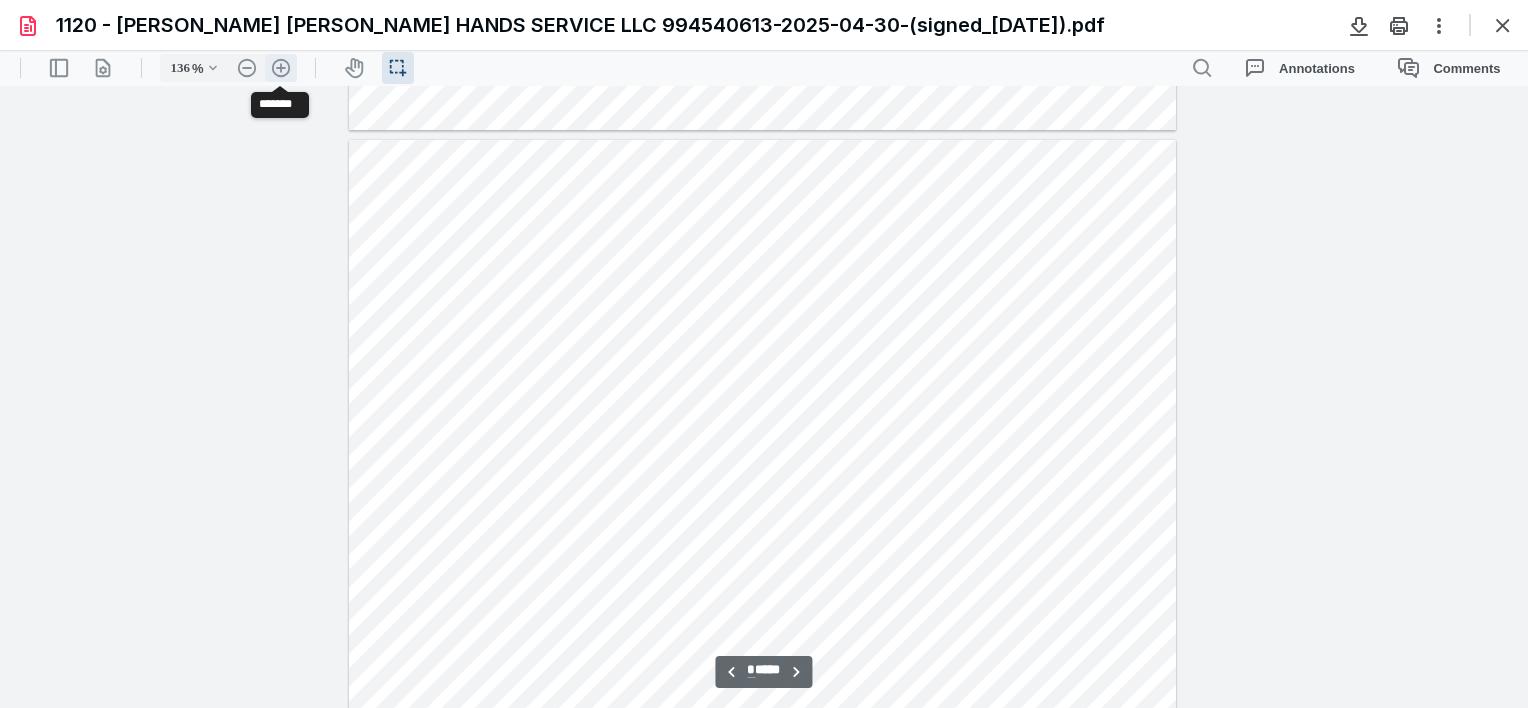 scroll, scrollTop: 1332, scrollLeft: 0, axis: vertical 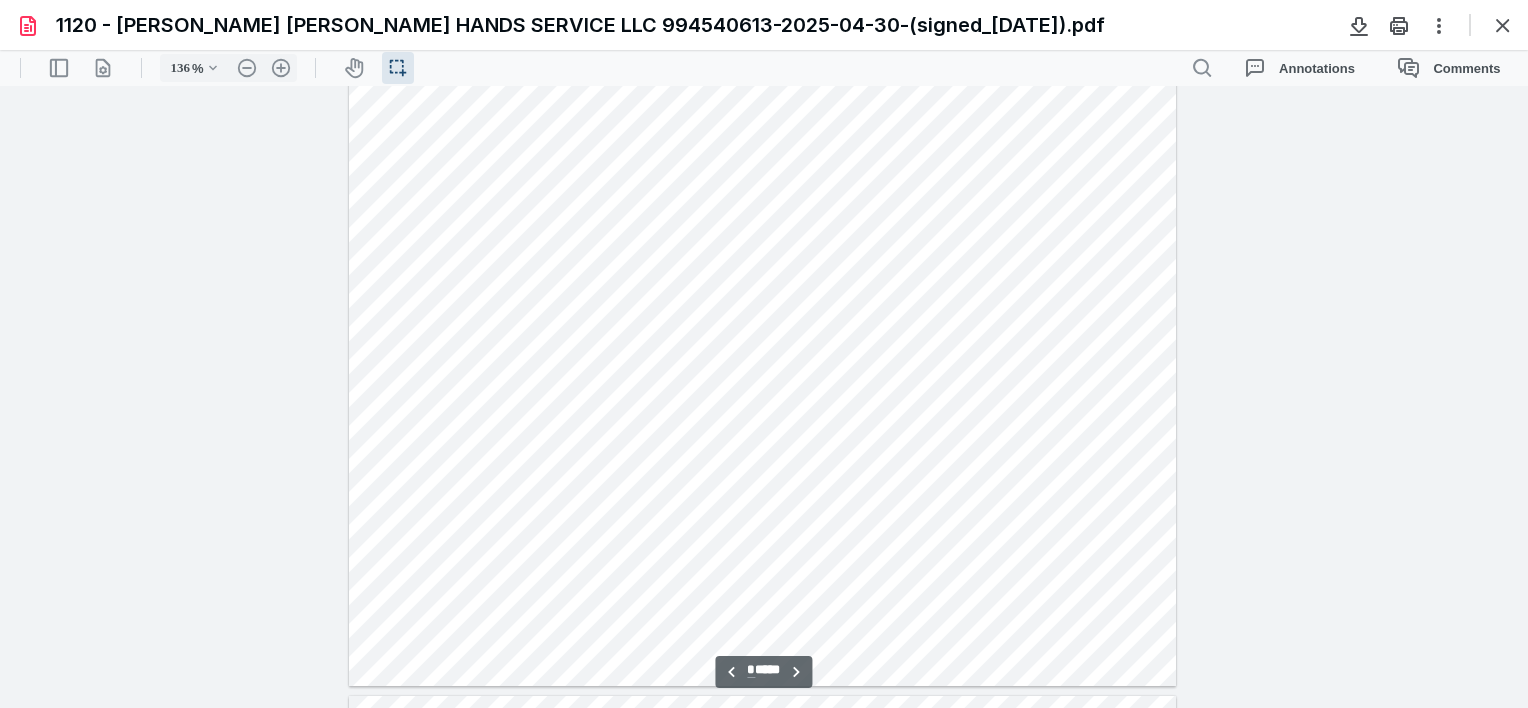 type on "*" 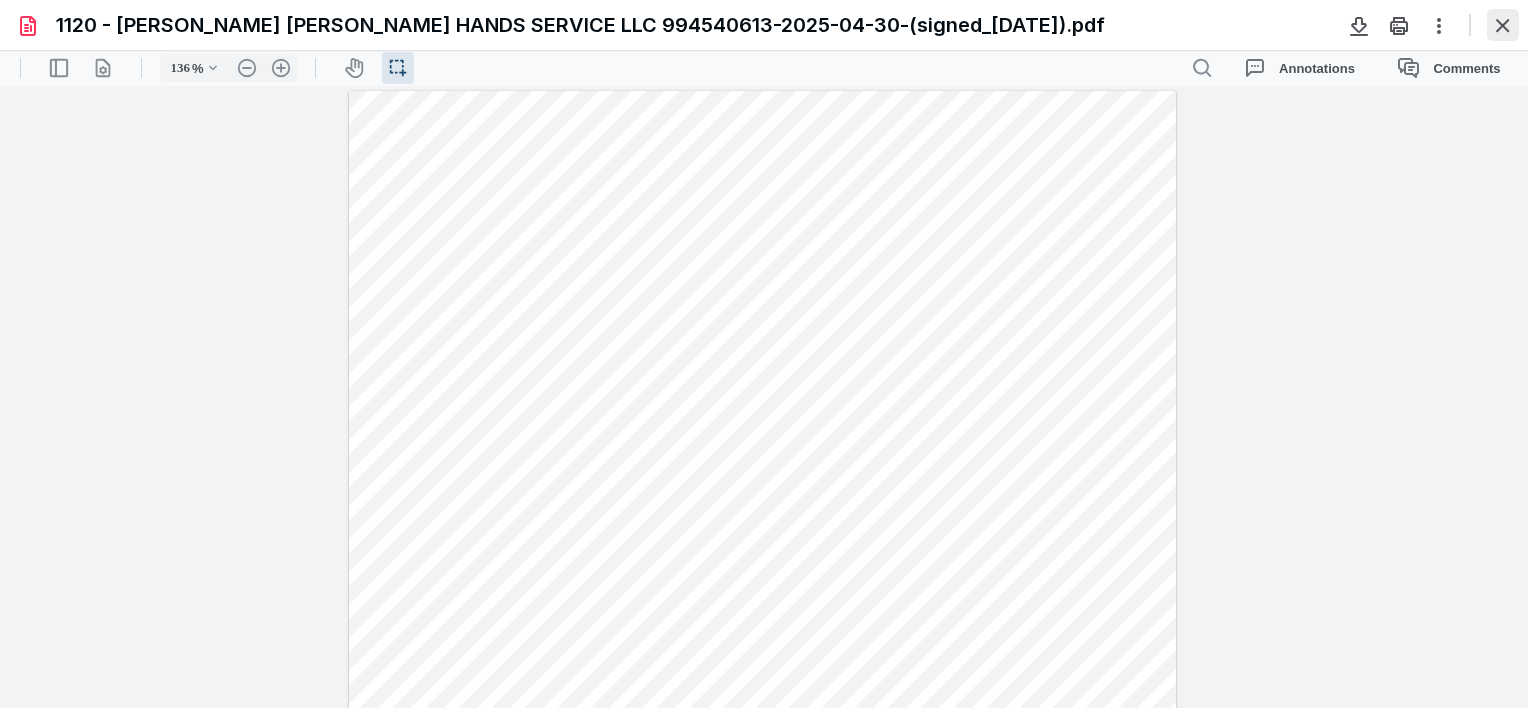 click at bounding box center (1503, 25) 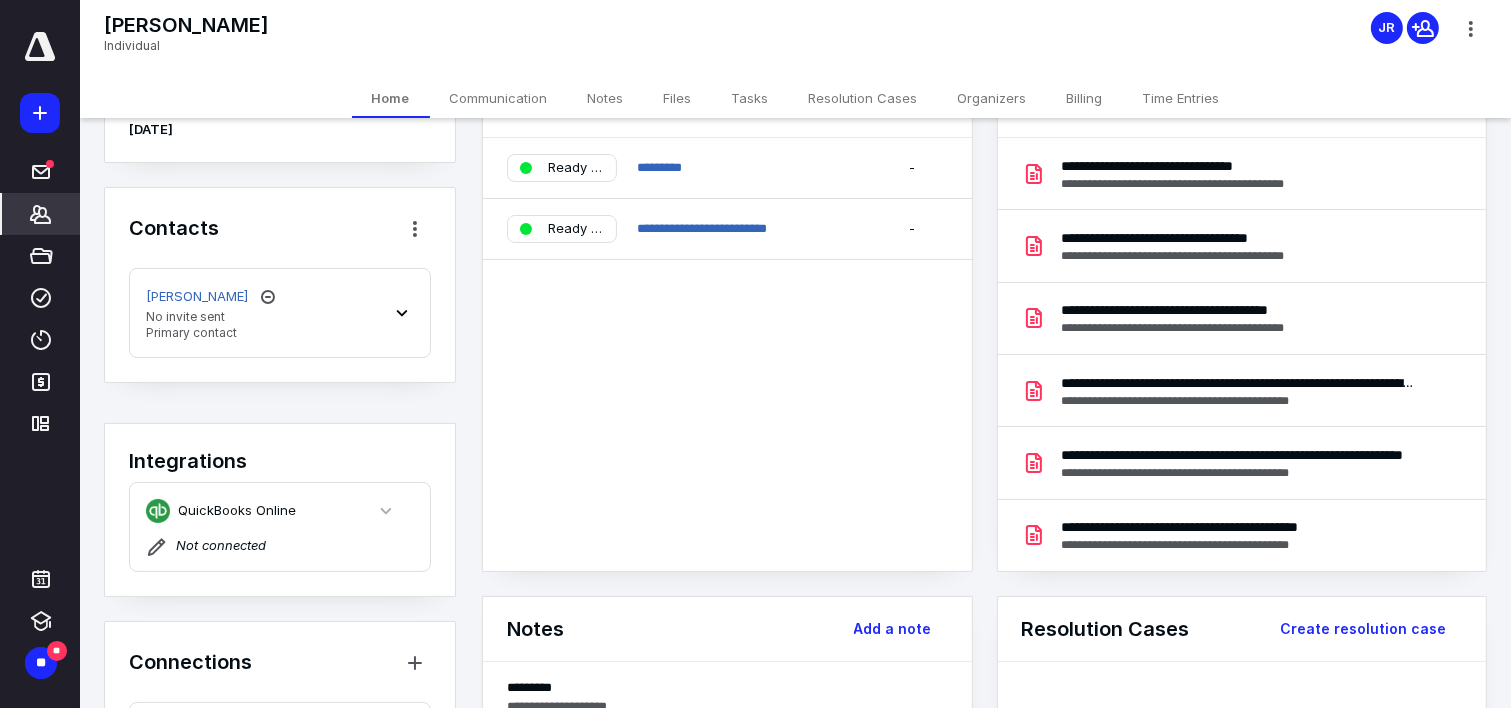 scroll, scrollTop: 0, scrollLeft: 0, axis: both 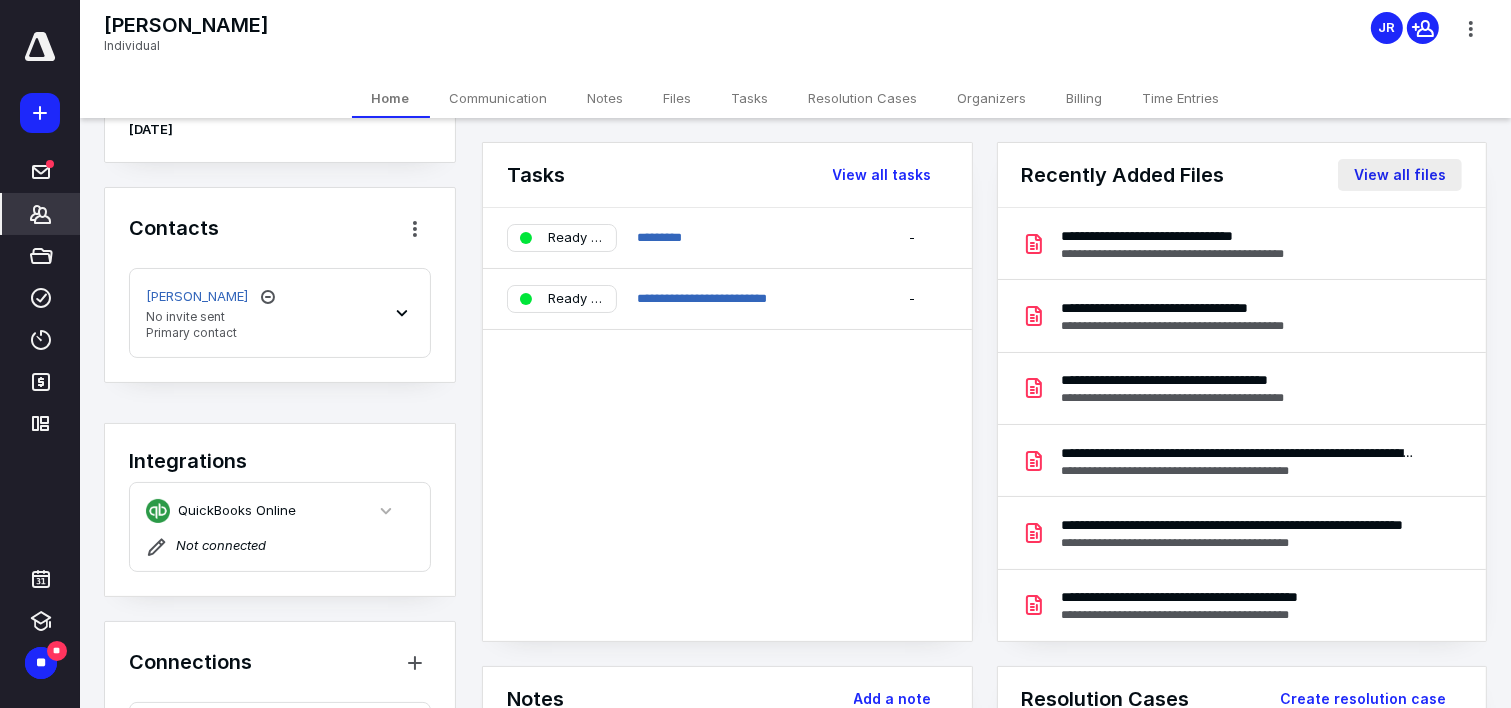 click on "View all files" at bounding box center (1400, 175) 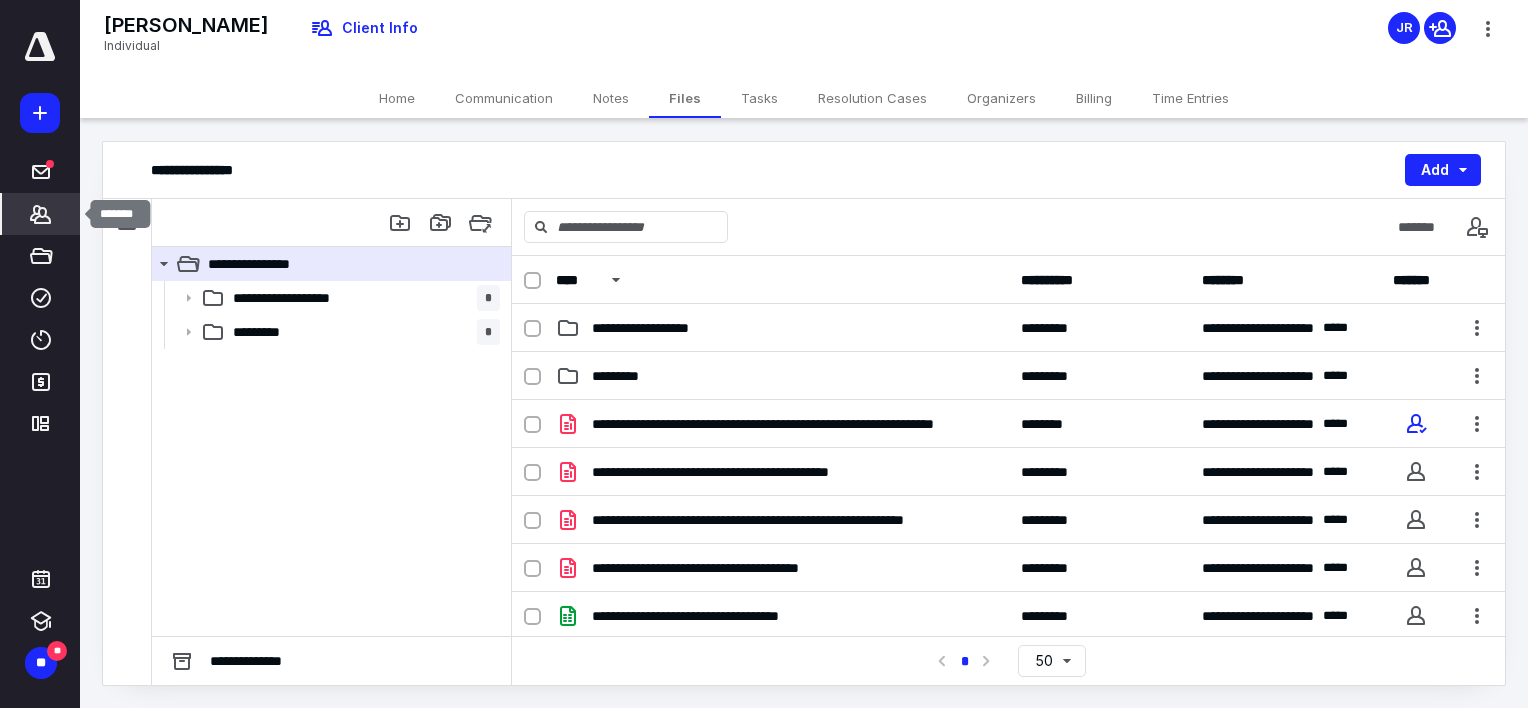 click 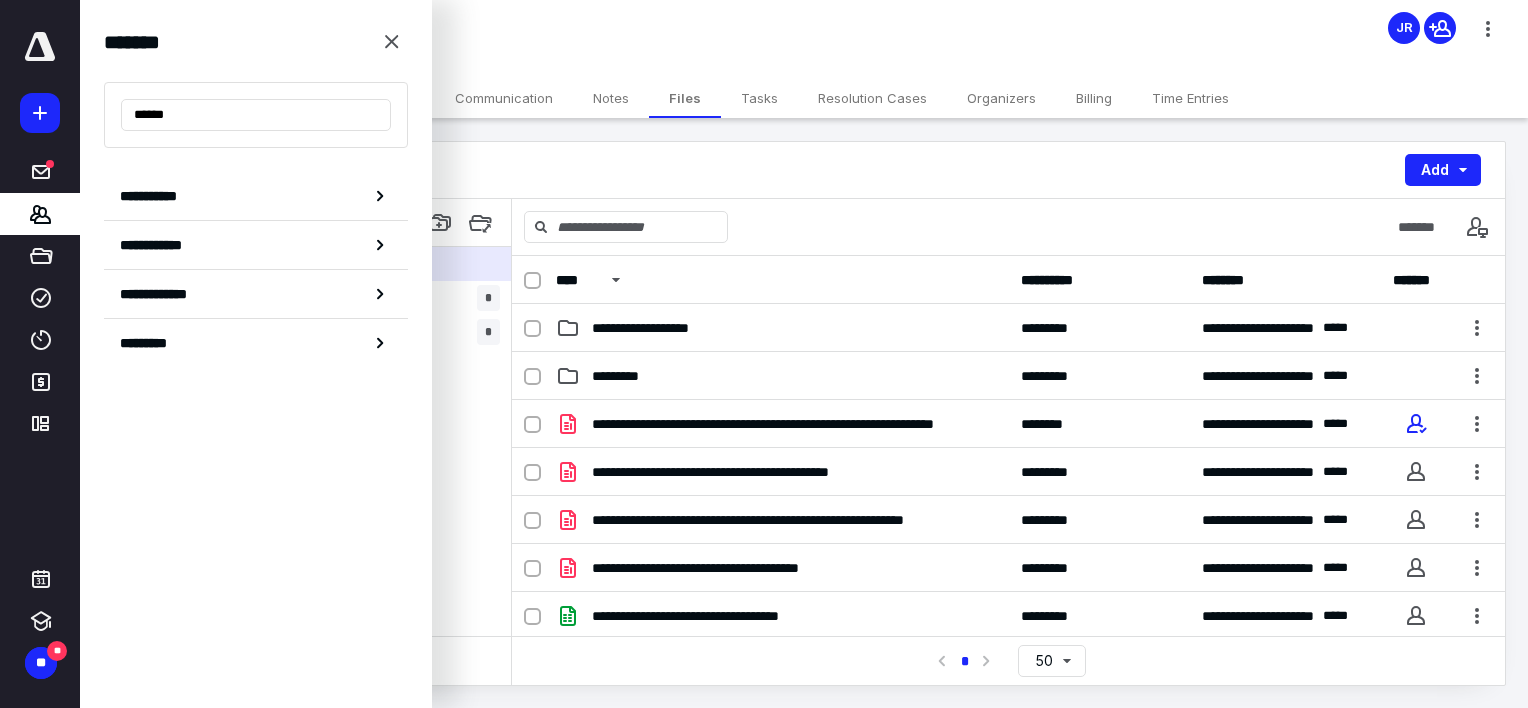type on "******" 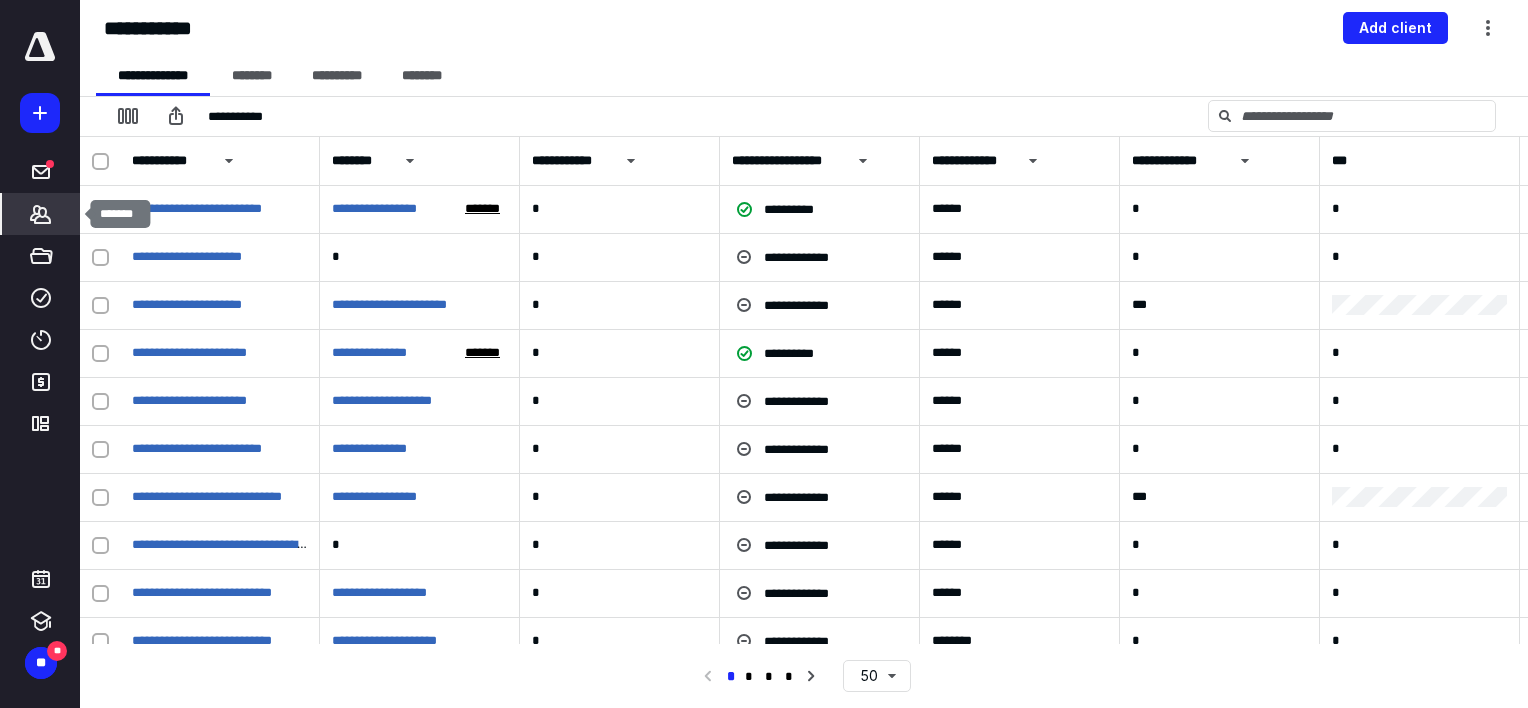 click 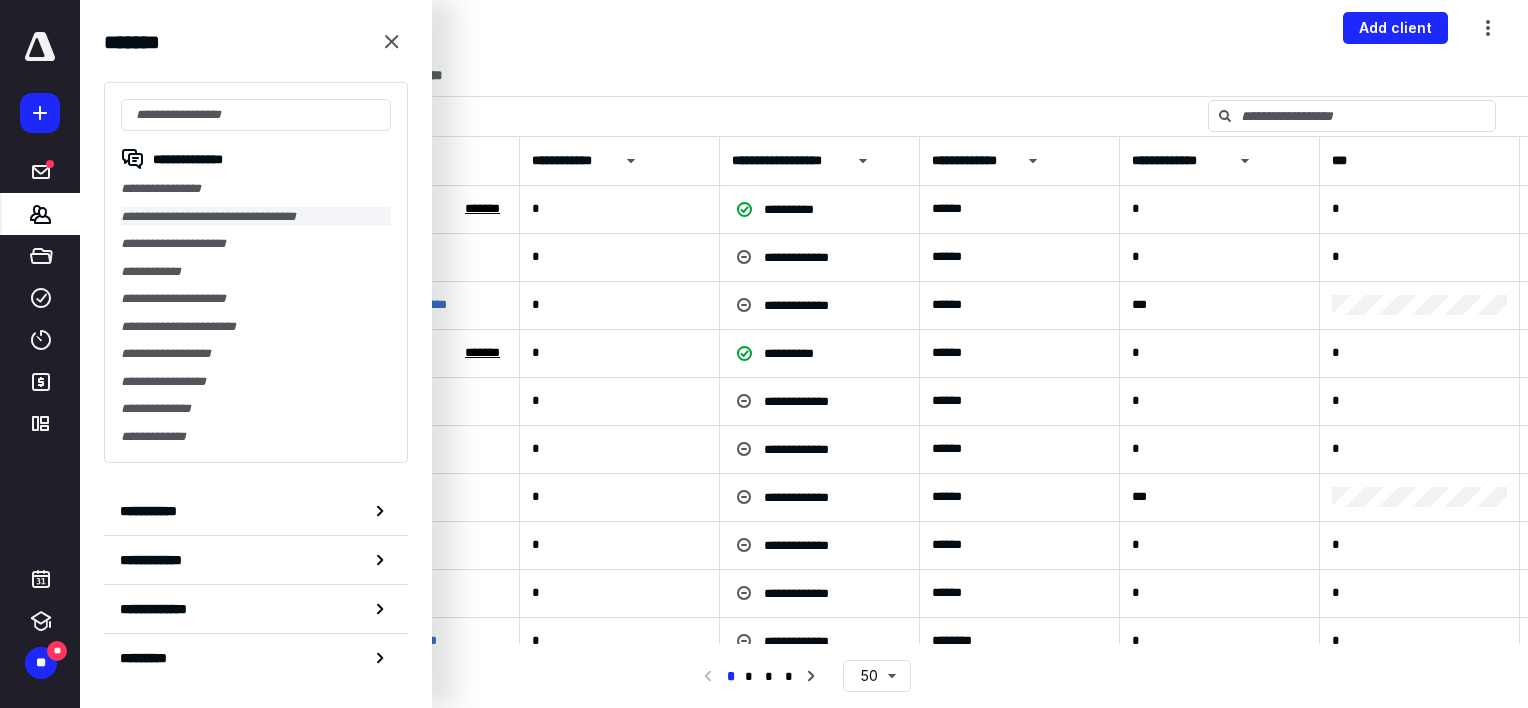 click on "**********" at bounding box center [256, 217] 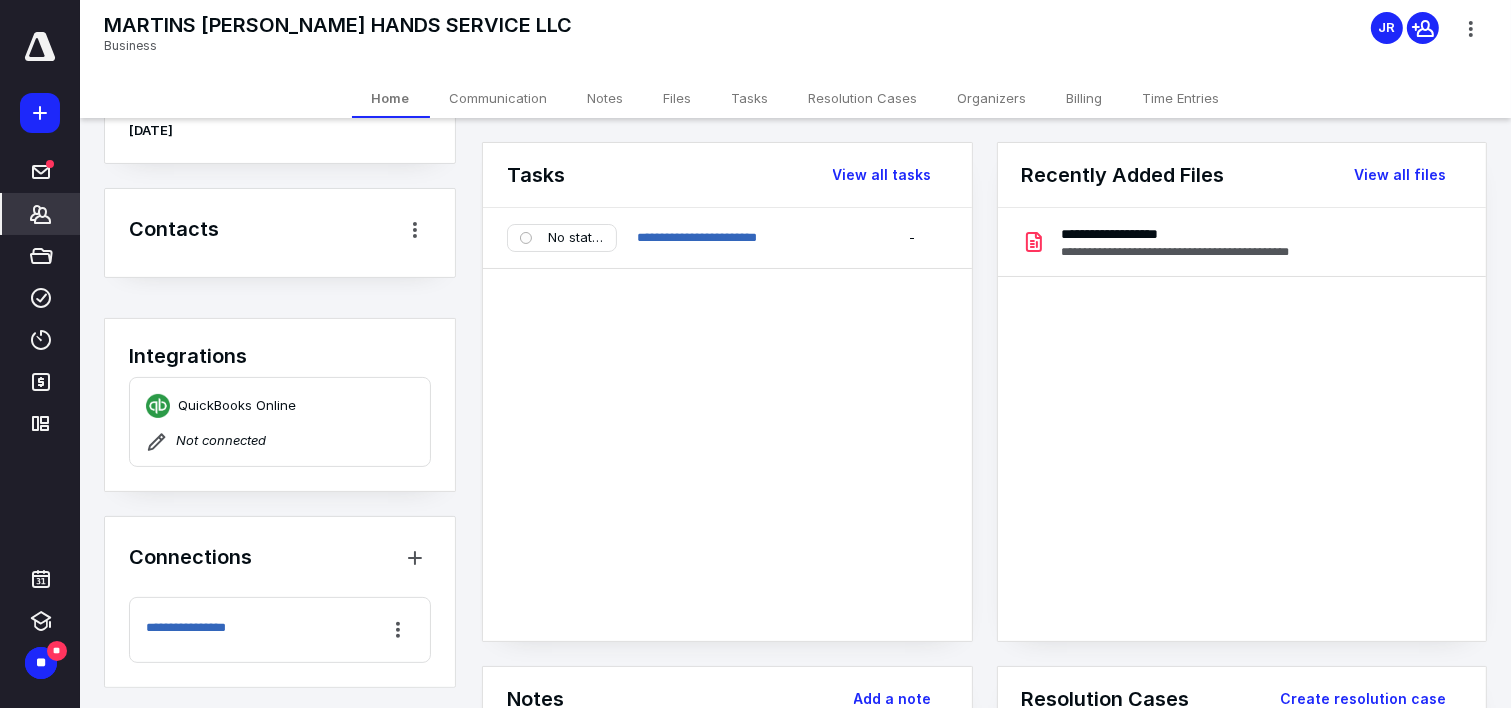 scroll, scrollTop: 445, scrollLeft: 0, axis: vertical 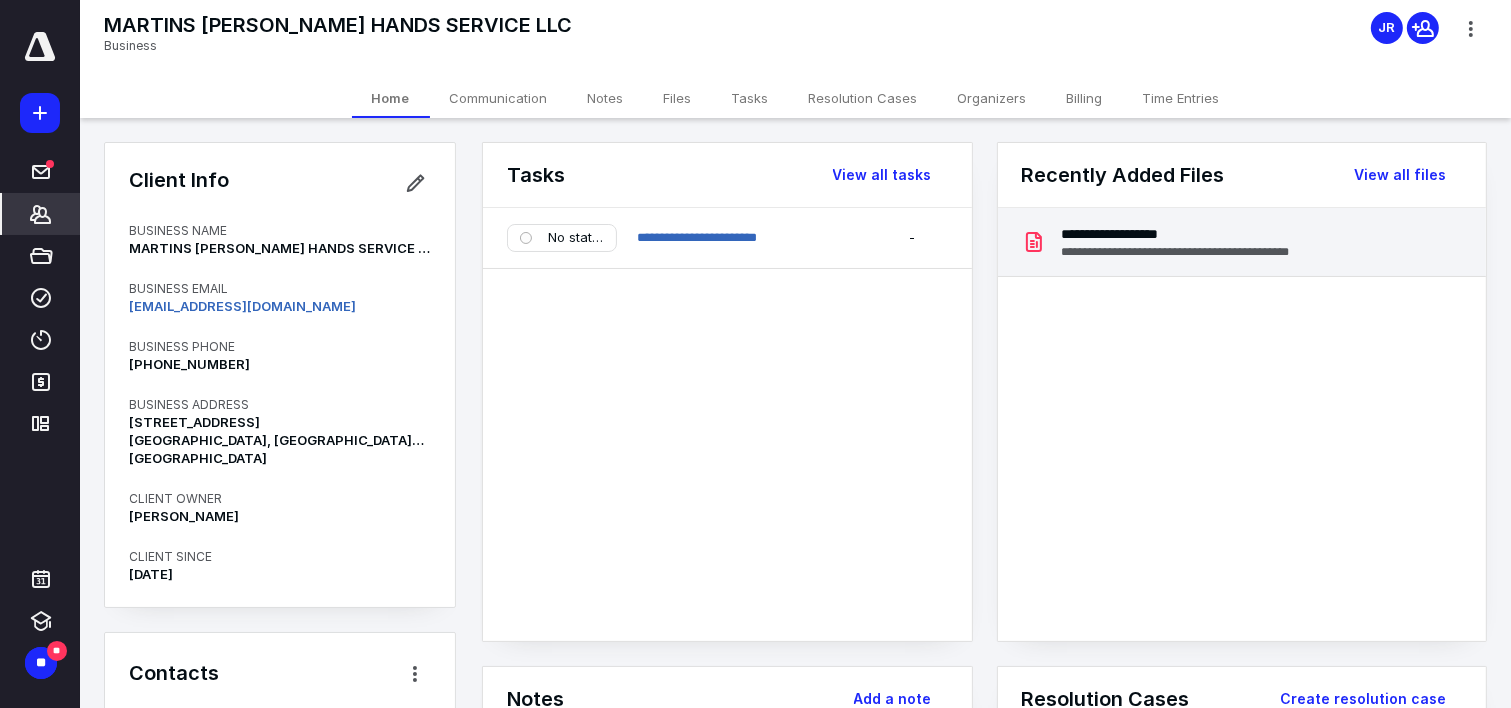 click on "**********" at bounding box center [1202, 234] 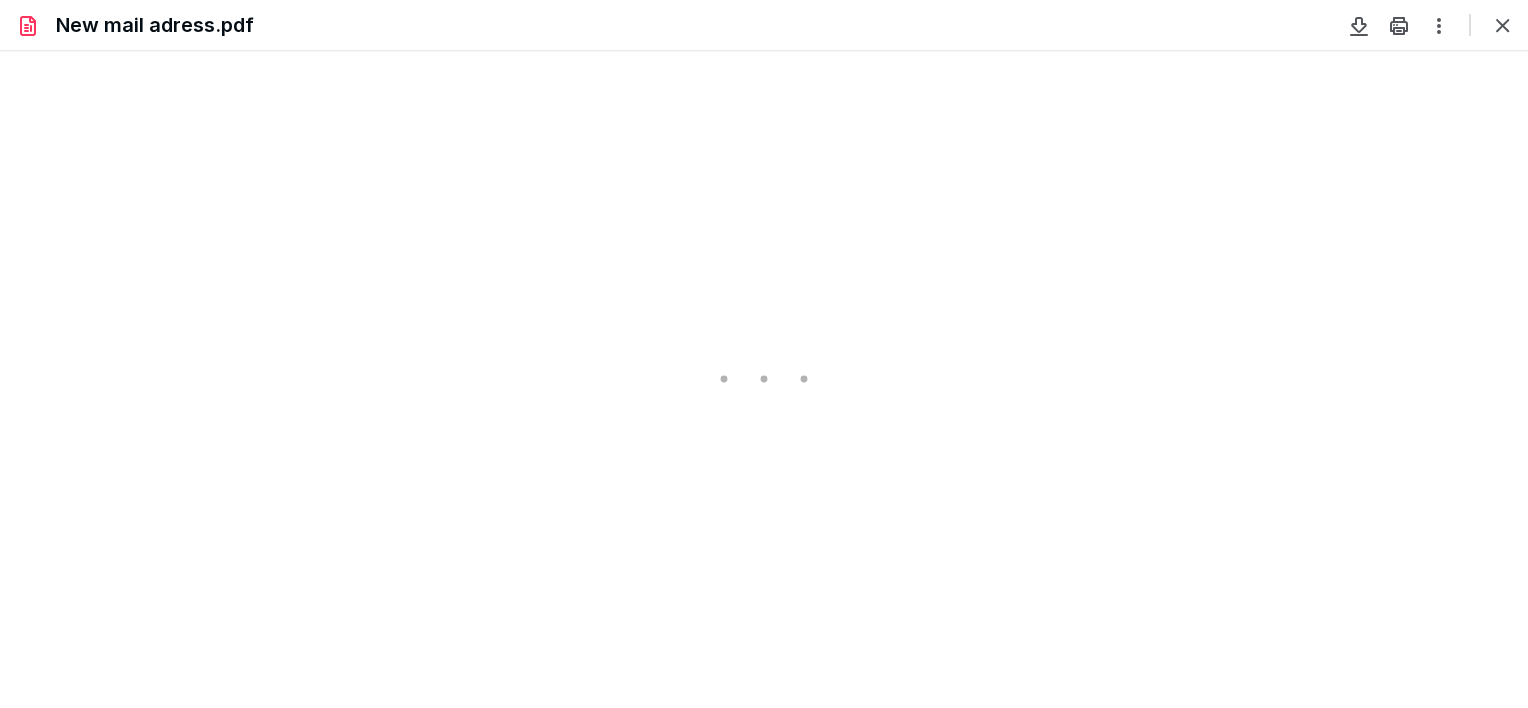 scroll, scrollTop: 0, scrollLeft: 0, axis: both 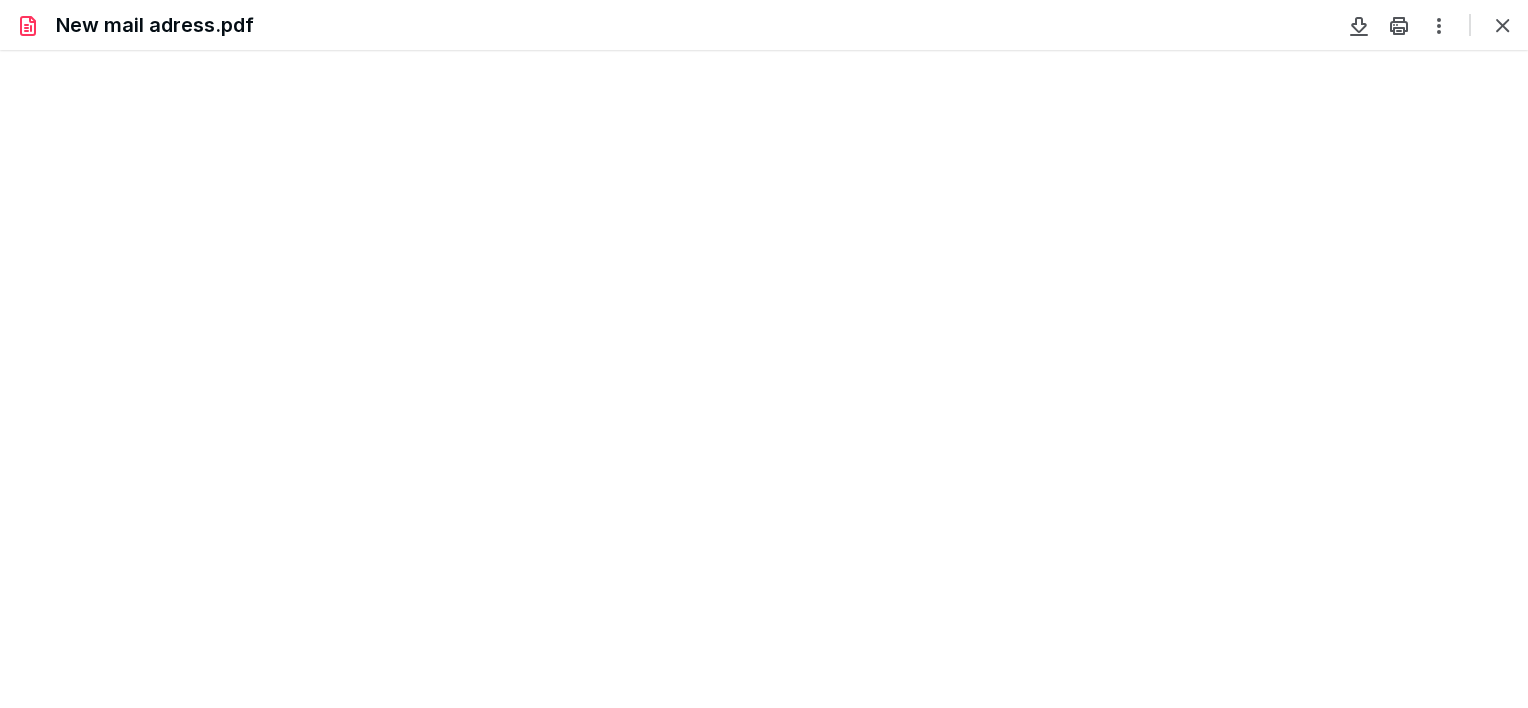 type on "24" 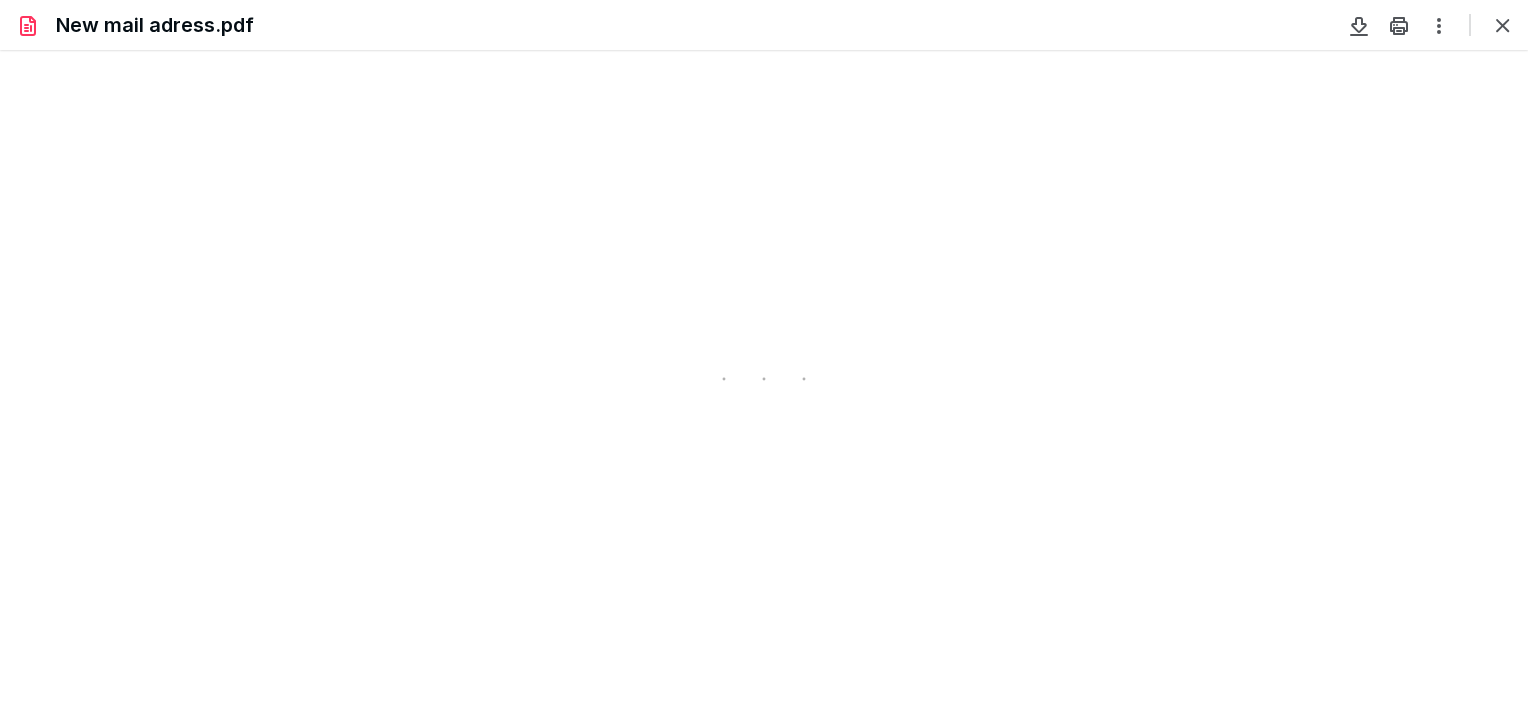 scroll, scrollTop: 36, scrollLeft: 0, axis: vertical 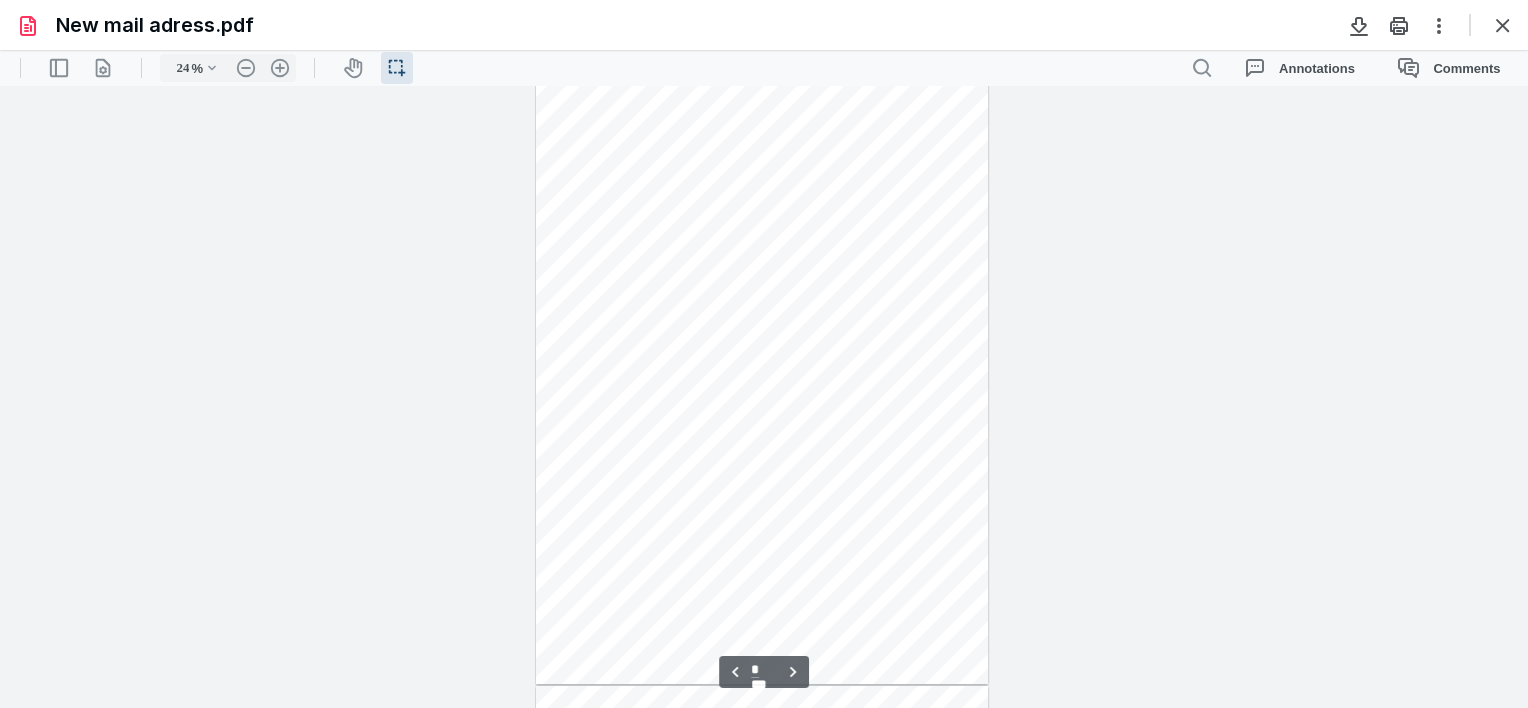 type on "*" 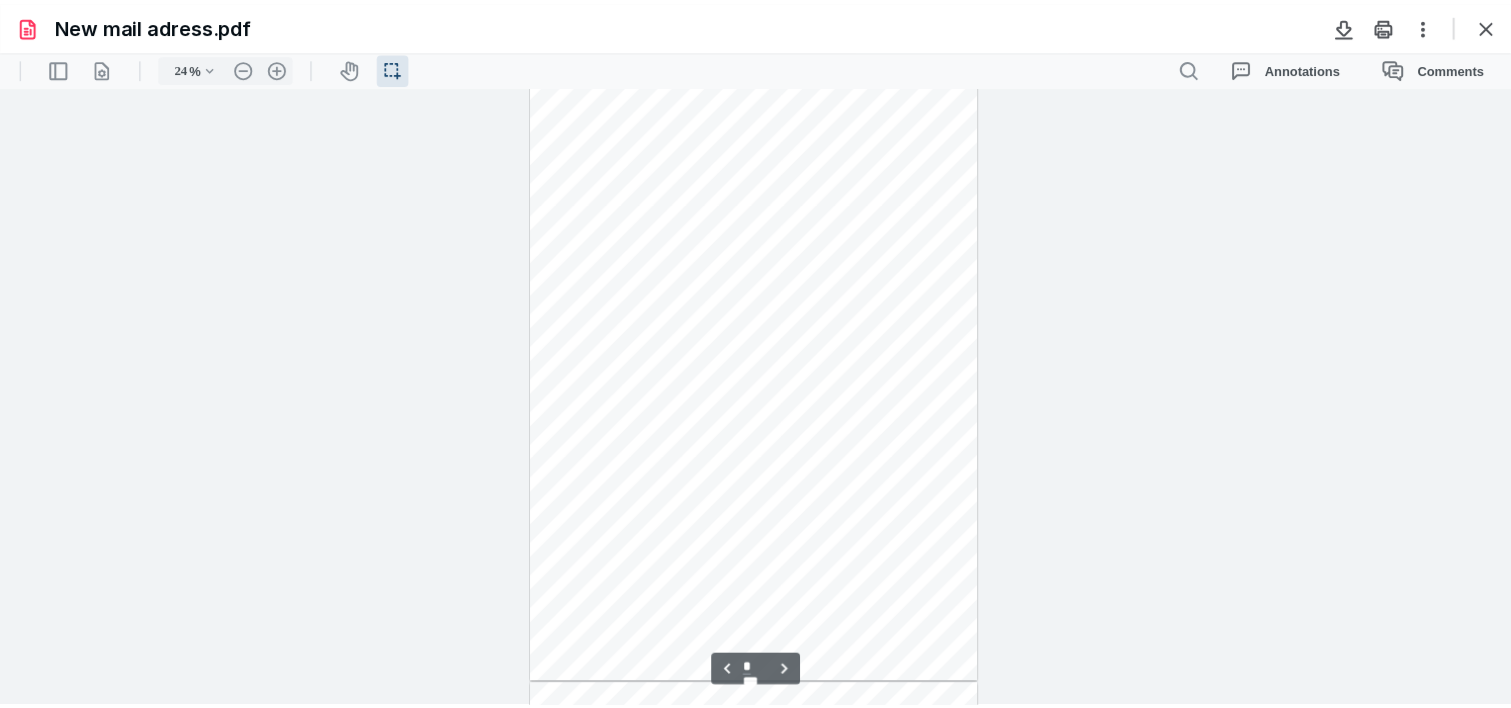 scroll, scrollTop: 0, scrollLeft: 0, axis: both 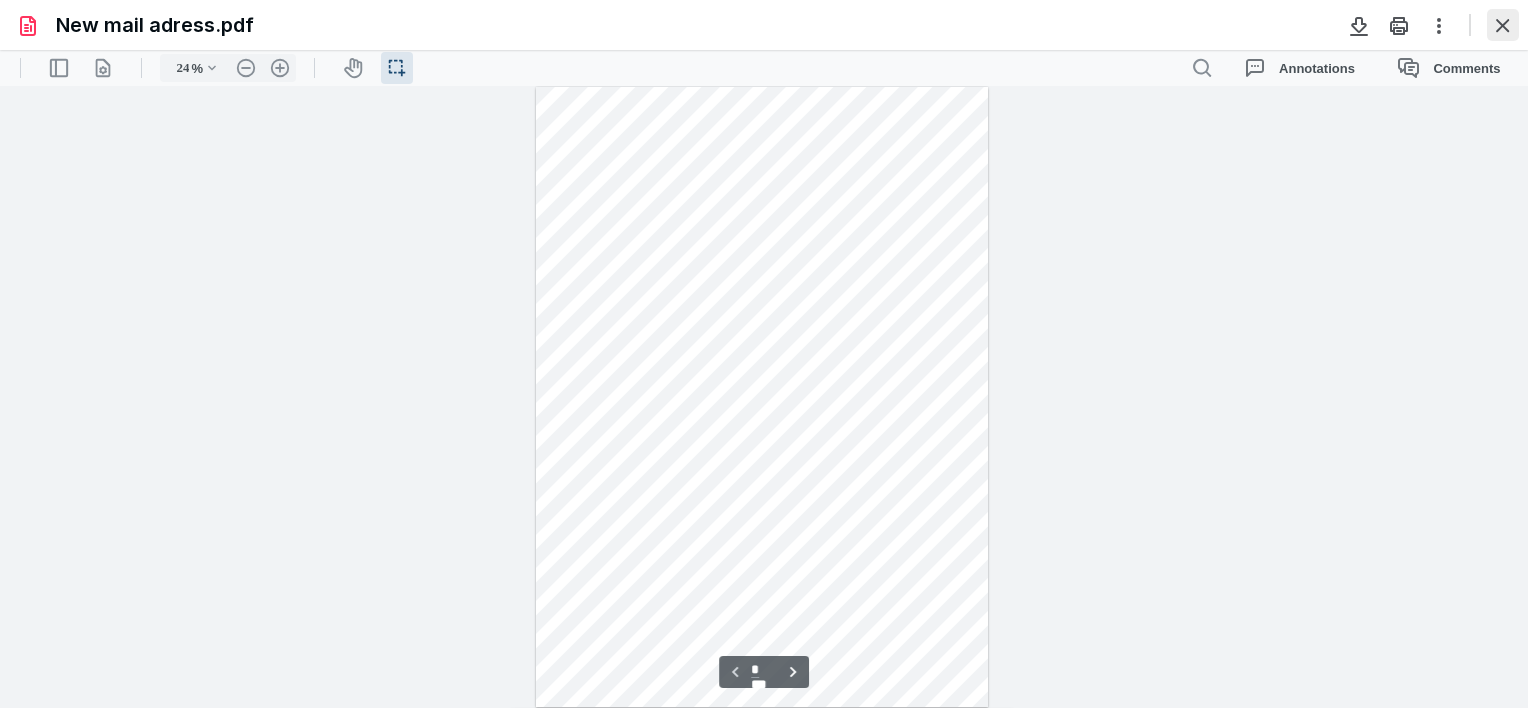click at bounding box center [1503, 25] 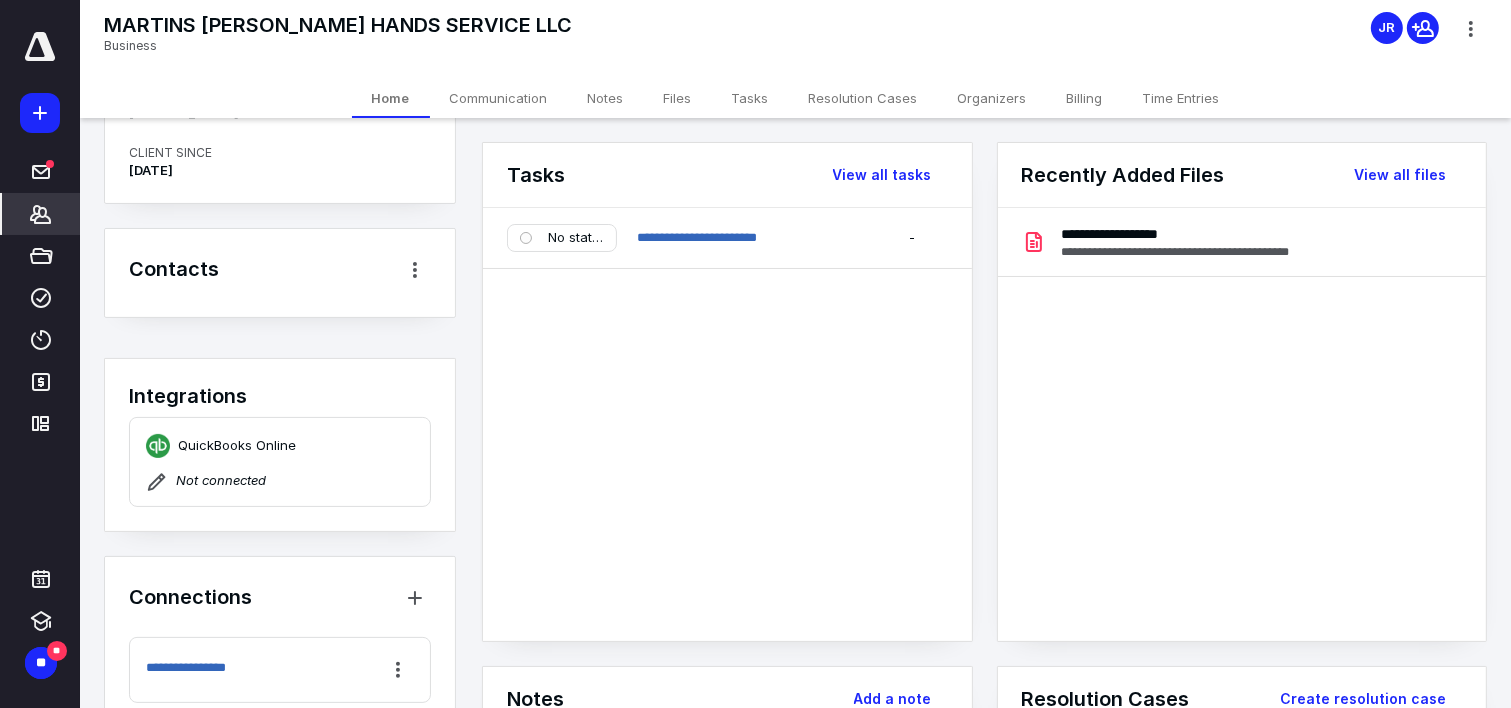 scroll, scrollTop: 409, scrollLeft: 0, axis: vertical 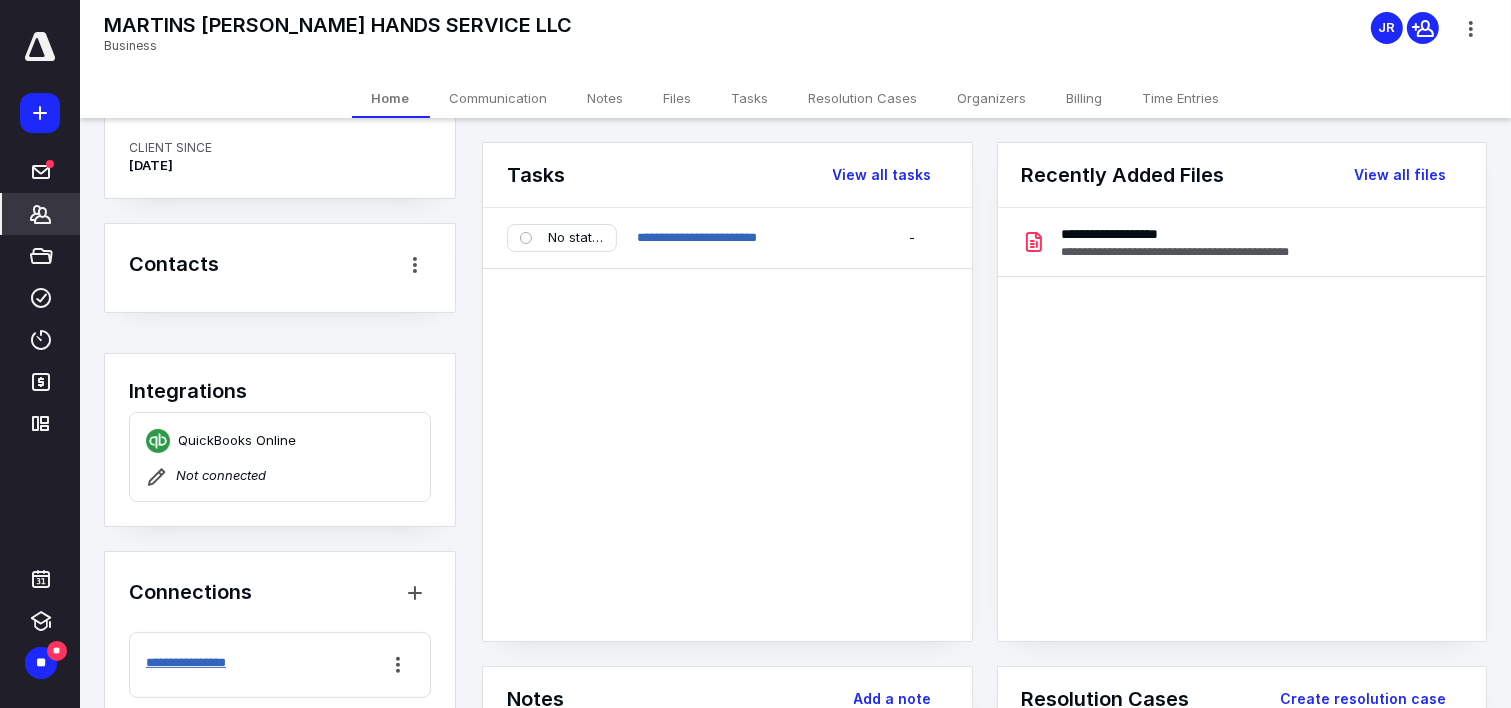 click on "**********" at bounding box center (216, 663) 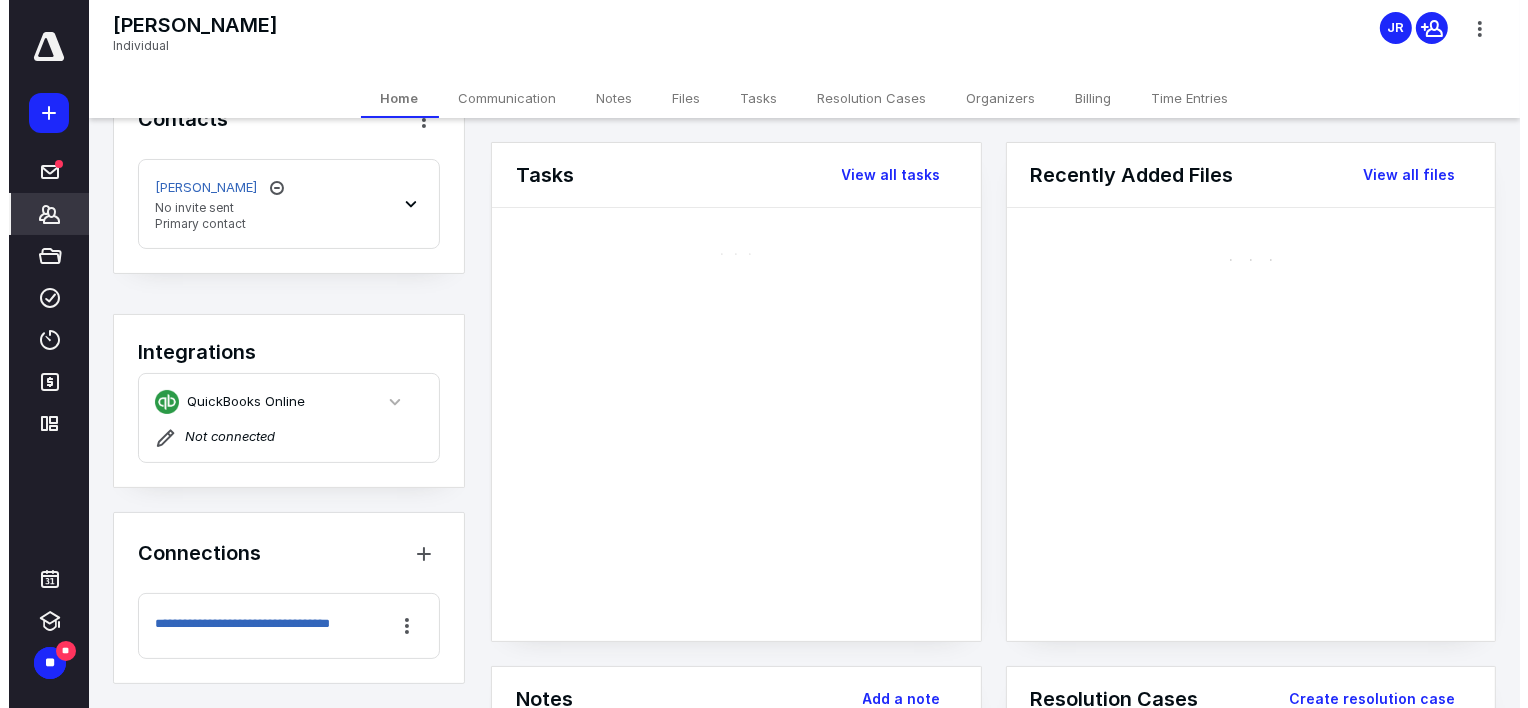 scroll, scrollTop: 141, scrollLeft: 0, axis: vertical 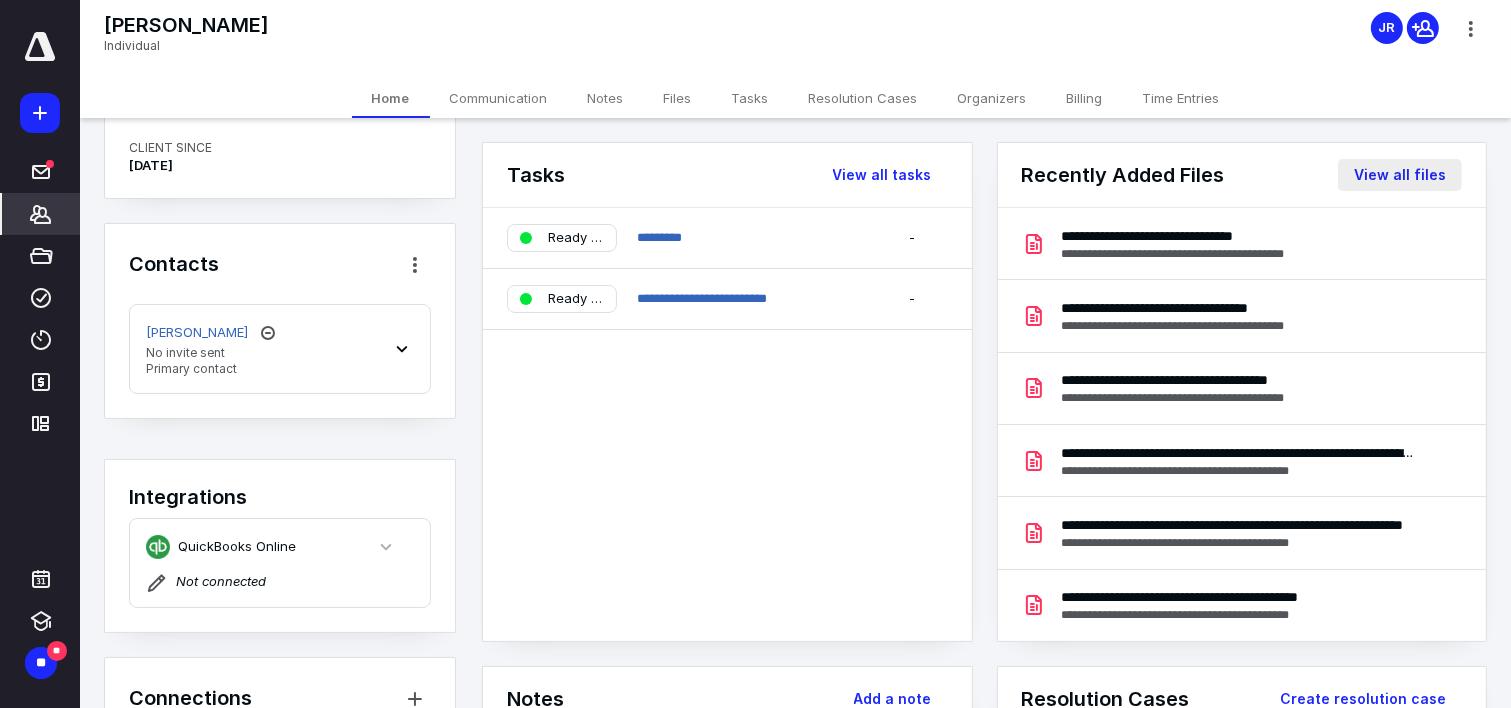 click on "View all files" at bounding box center (1400, 175) 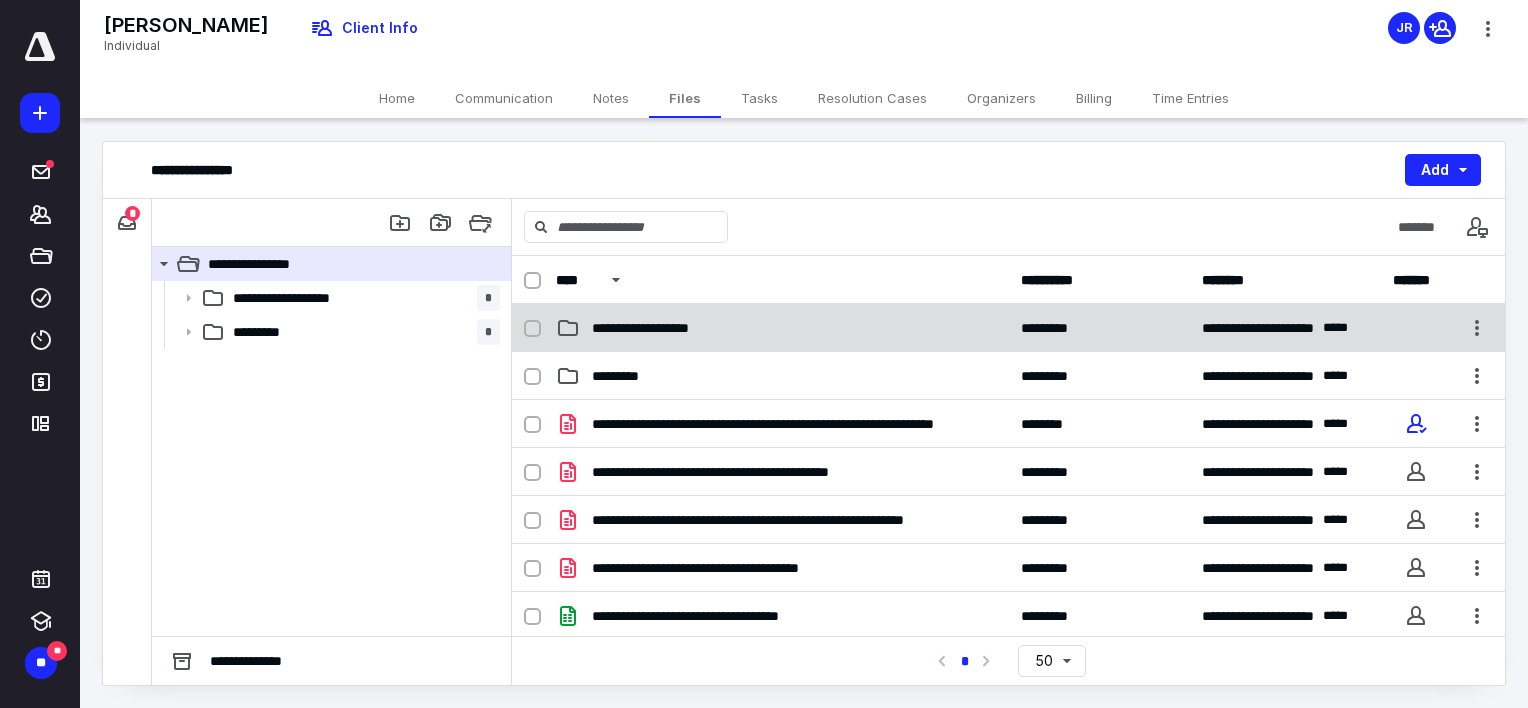 click on "**********" at bounding box center [782, 328] 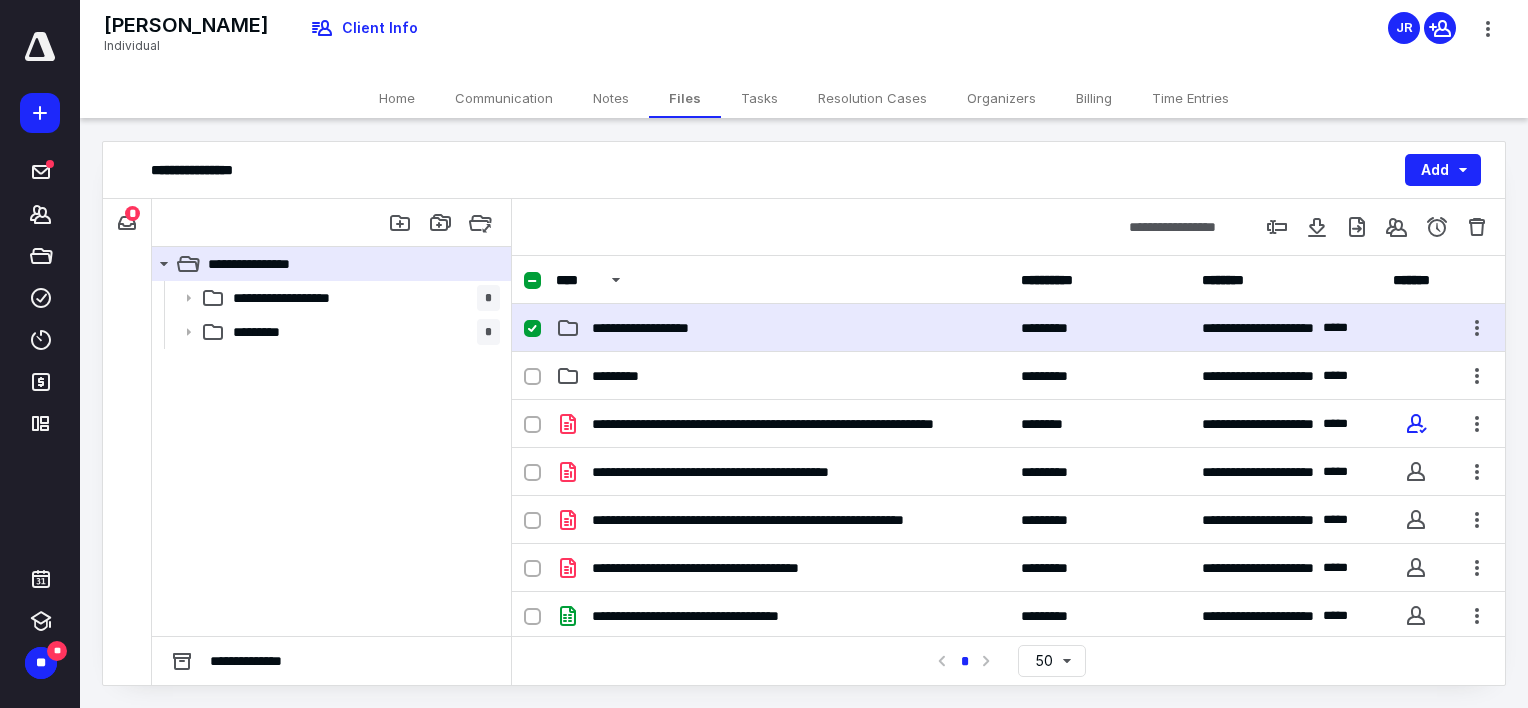 click on "**********" at bounding box center (782, 328) 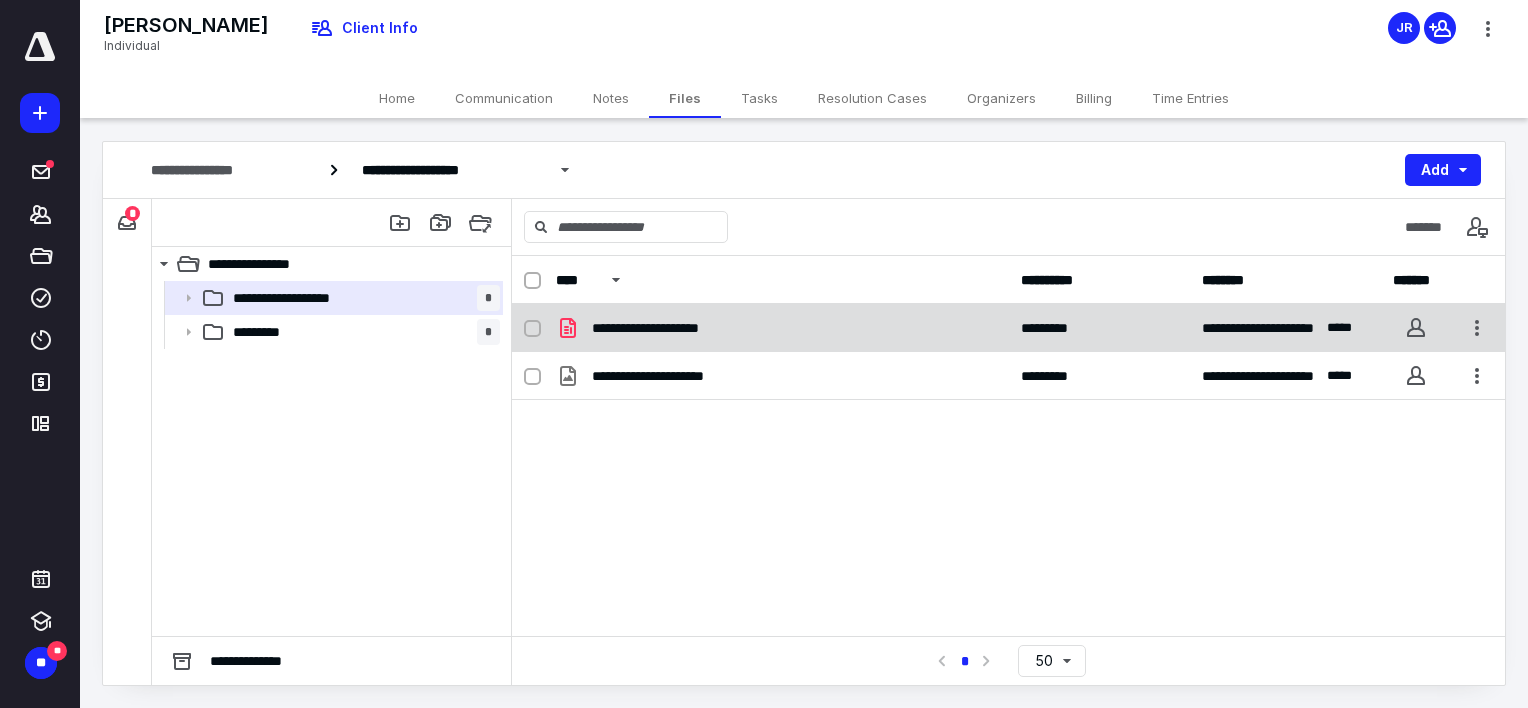 click on "**********" at bounding box center (1008, 328) 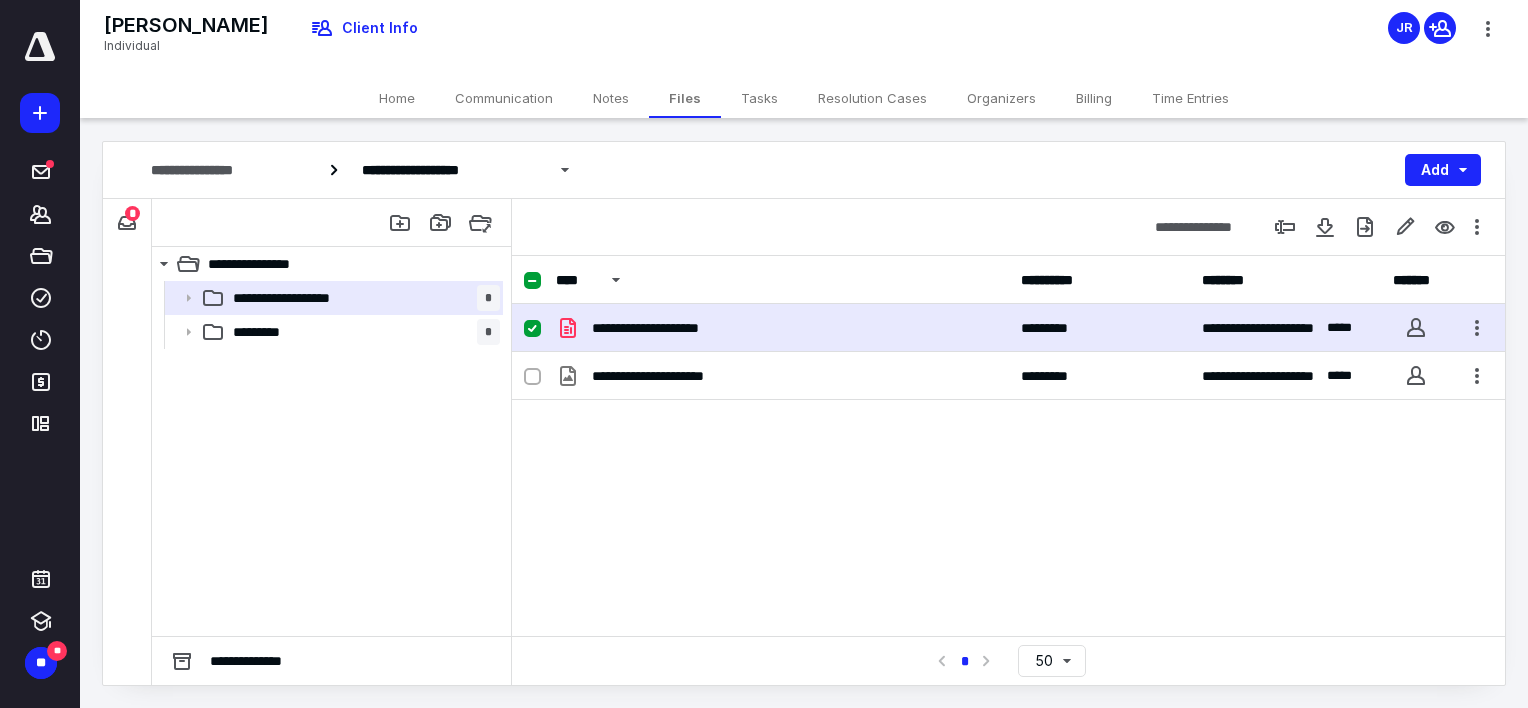 click on "**********" at bounding box center [1008, 328] 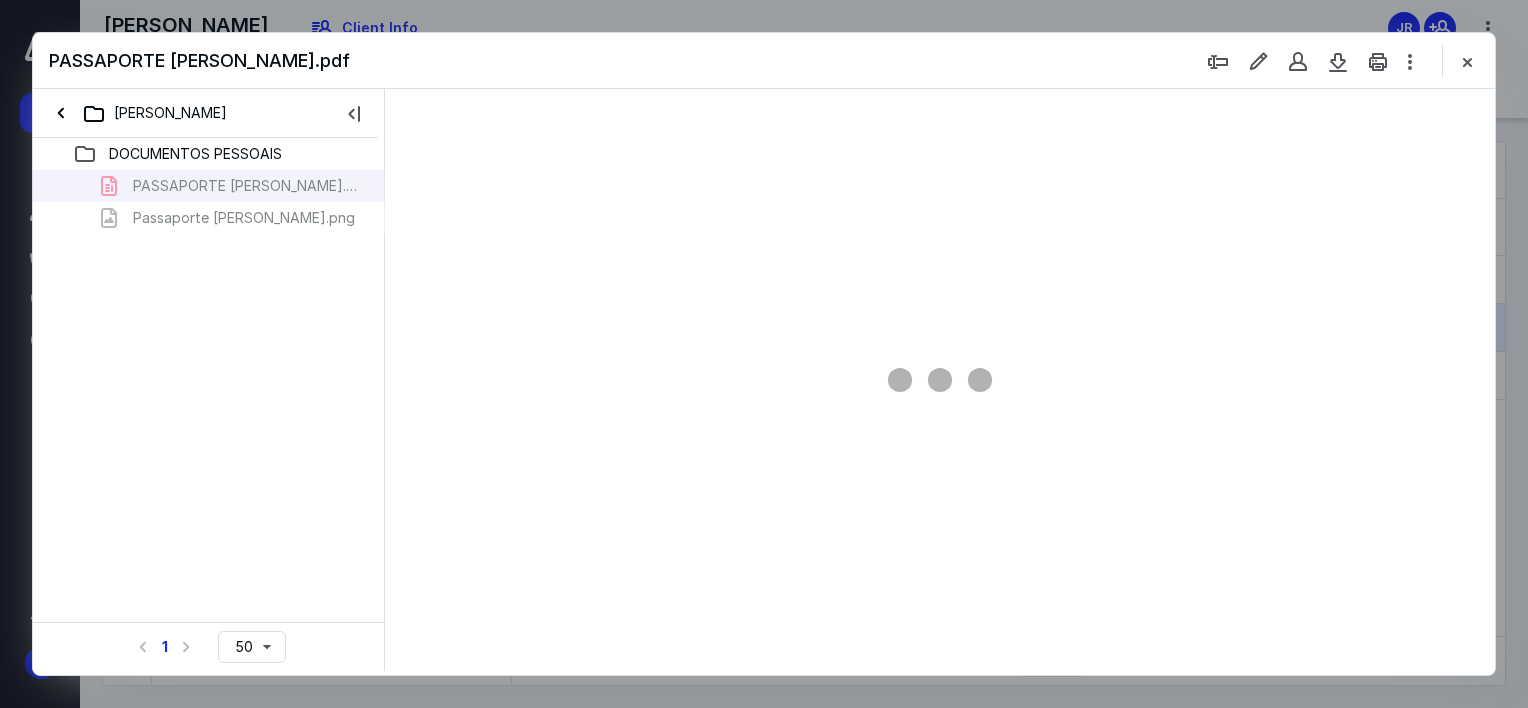 scroll, scrollTop: 0, scrollLeft: 0, axis: both 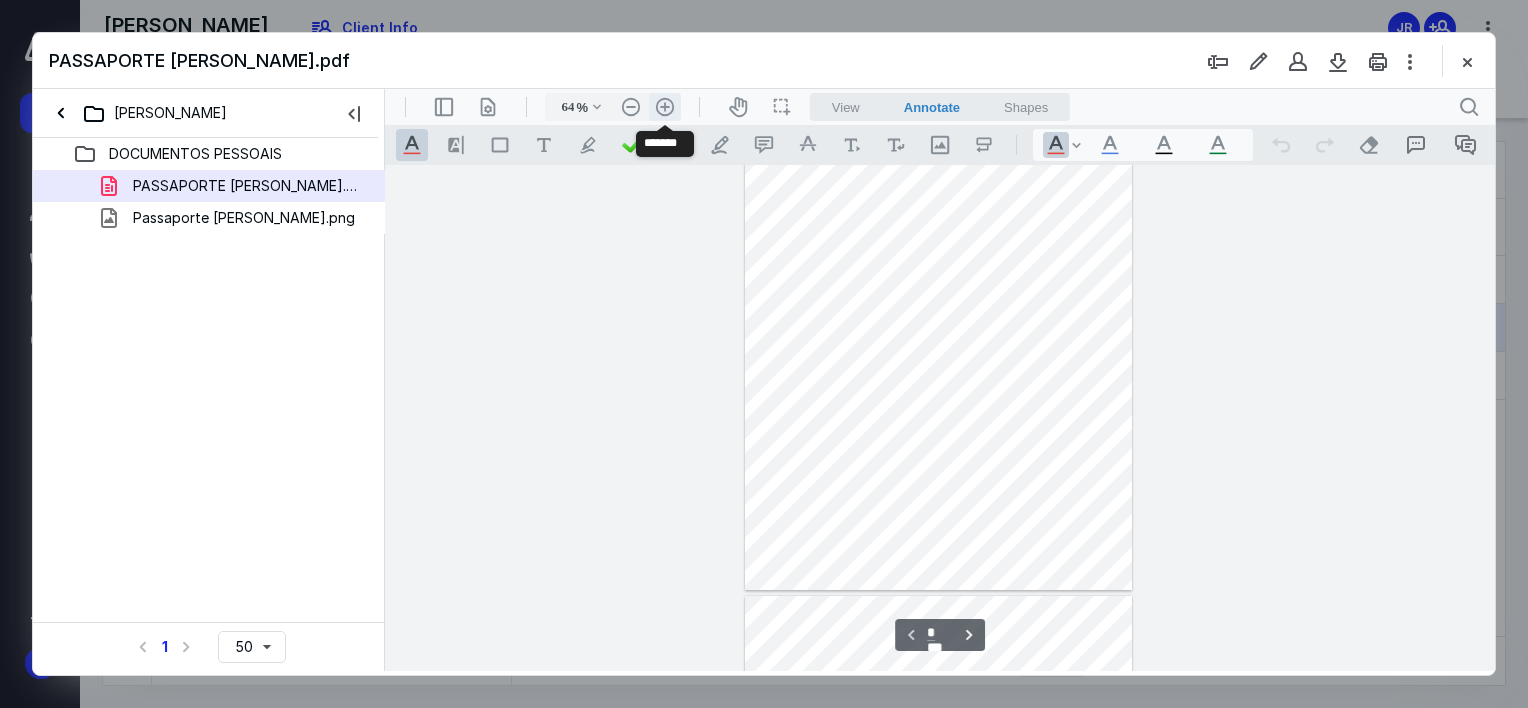 click on ".cls-1{fill:#abb0c4;} icon - header - zoom - in - line" at bounding box center [665, 107] 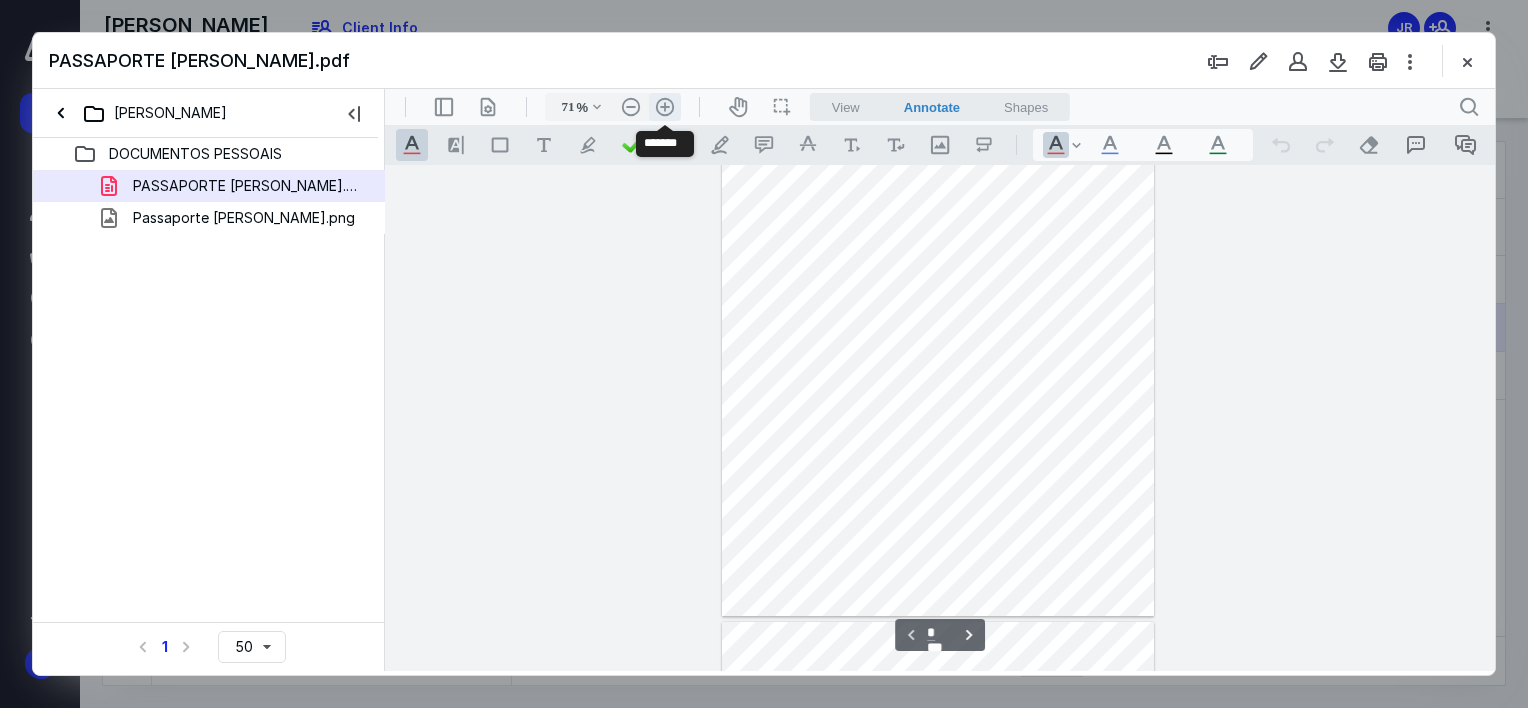 click on ".cls-1{fill:#abb0c4;} icon - header - zoom - in - line" at bounding box center (665, 107) 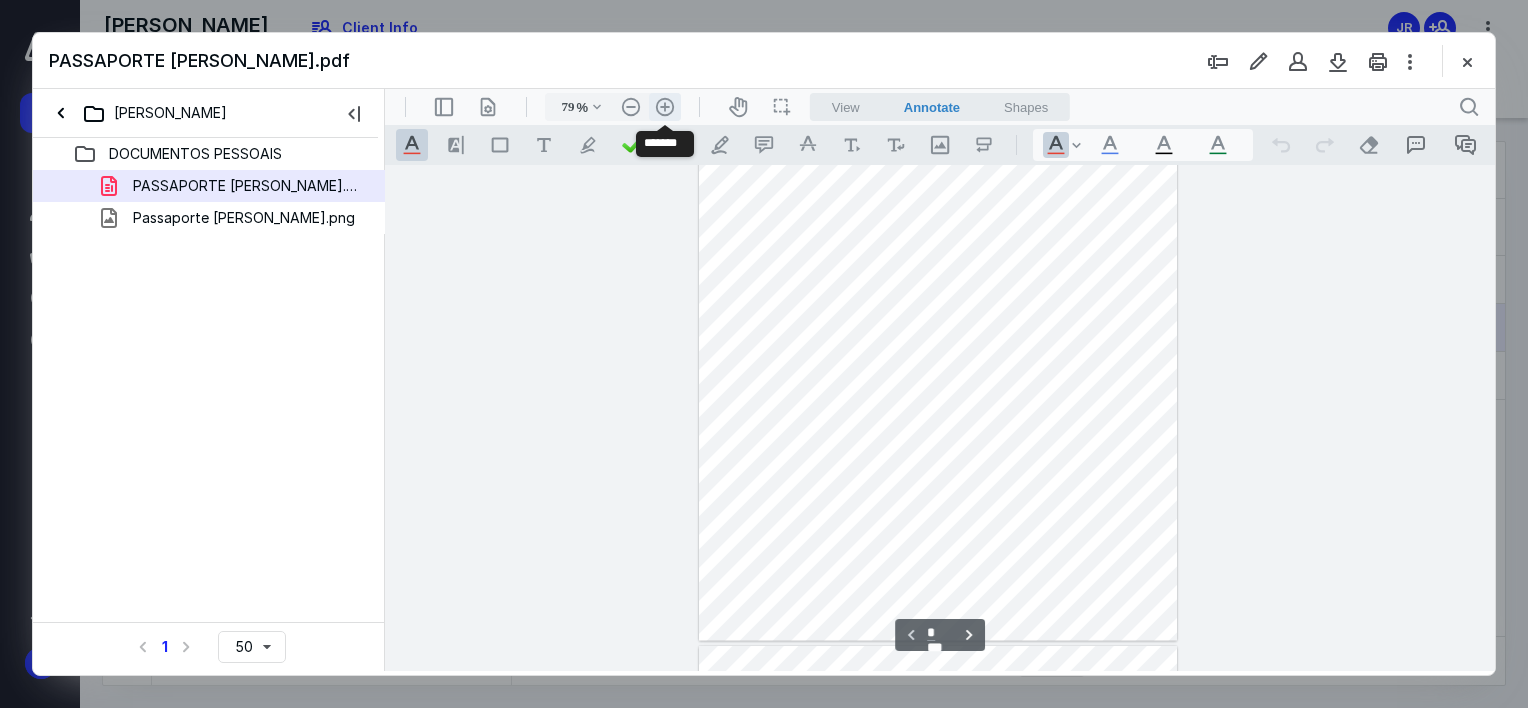click on ".cls-1{fill:#abb0c4;} icon - header - zoom - in - line" at bounding box center [665, 107] 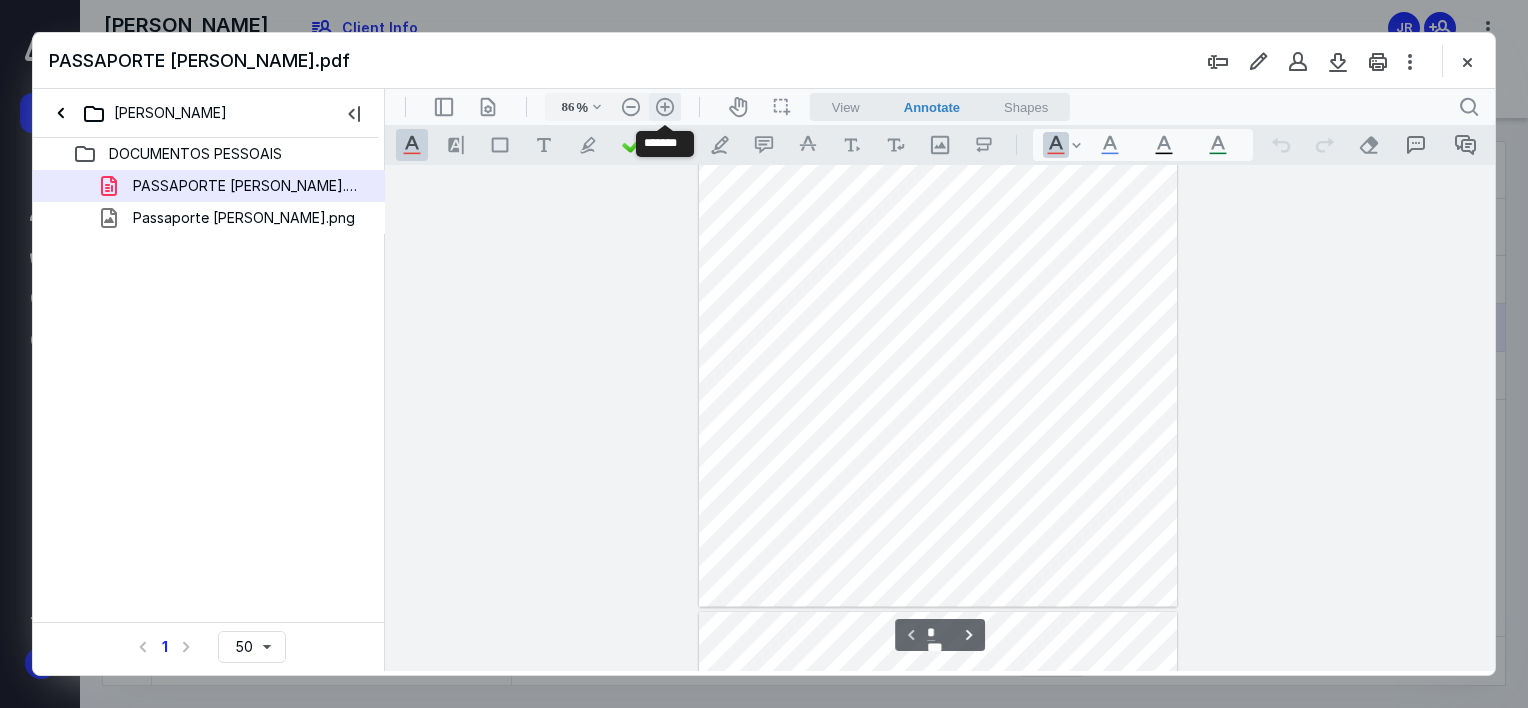click on ".cls-1{fill:#abb0c4;} icon - header - zoom - in - line" at bounding box center [665, 107] 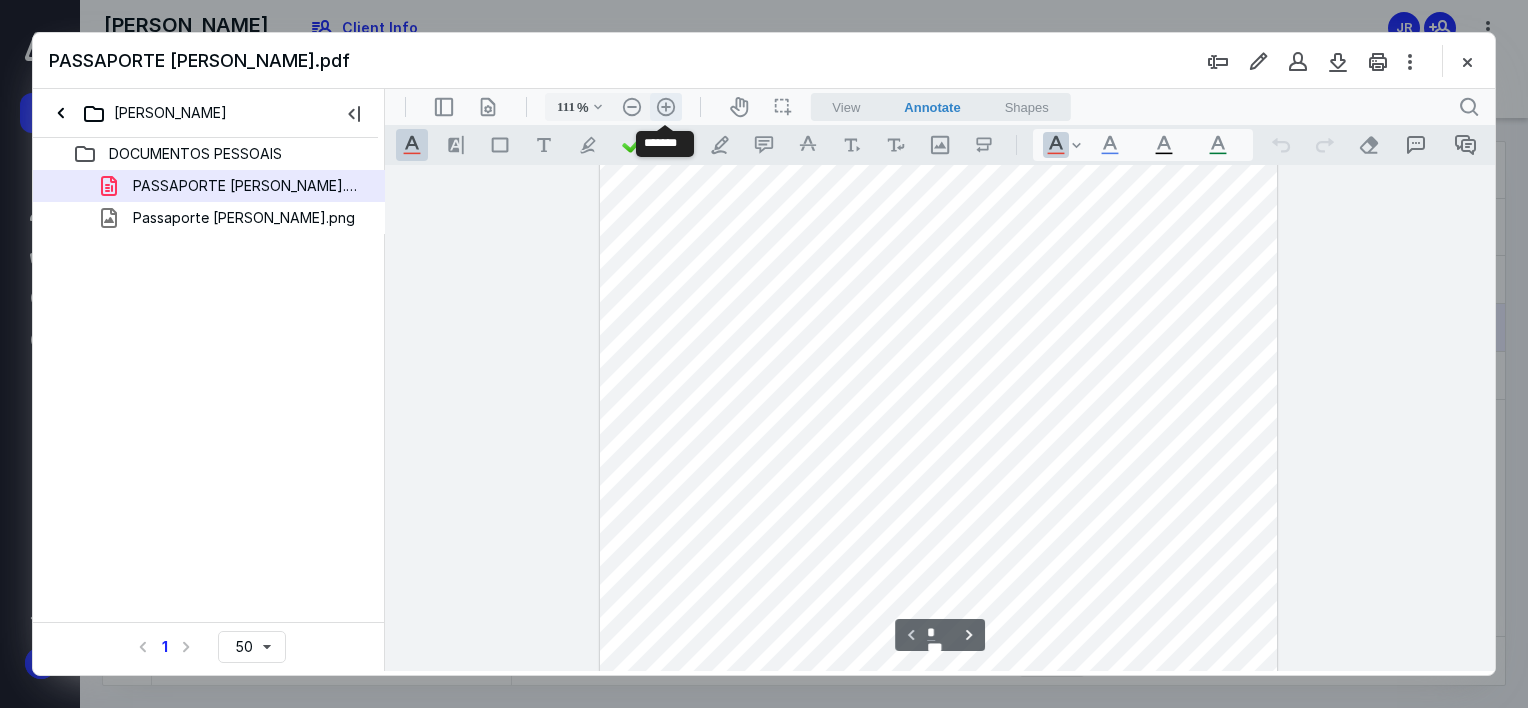 click on ".cls-1{fill:#abb0c4;} icon - header - zoom - in - line" at bounding box center [666, 107] 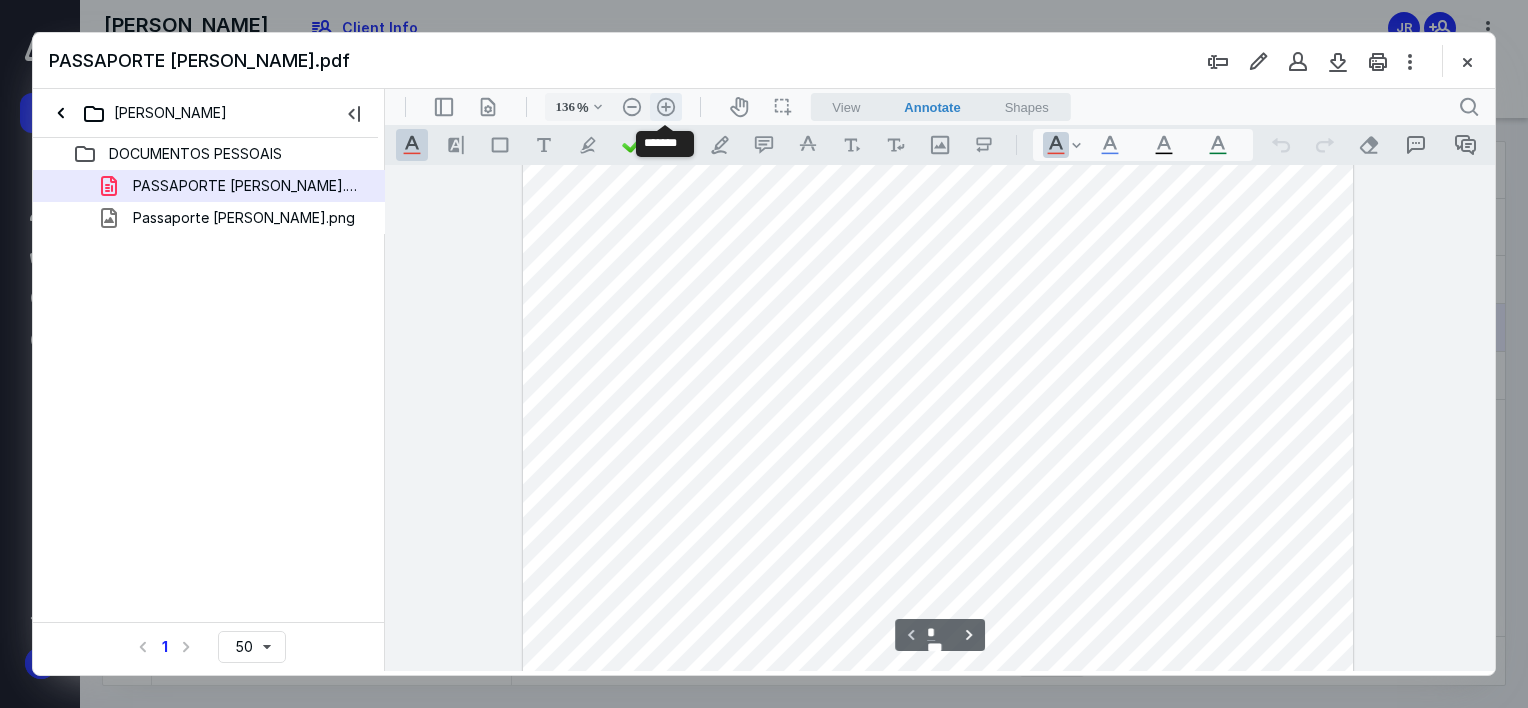 click on ".cls-1{fill:#abb0c4;} icon - header - zoom - in - line" at bounding box center (666, 107) 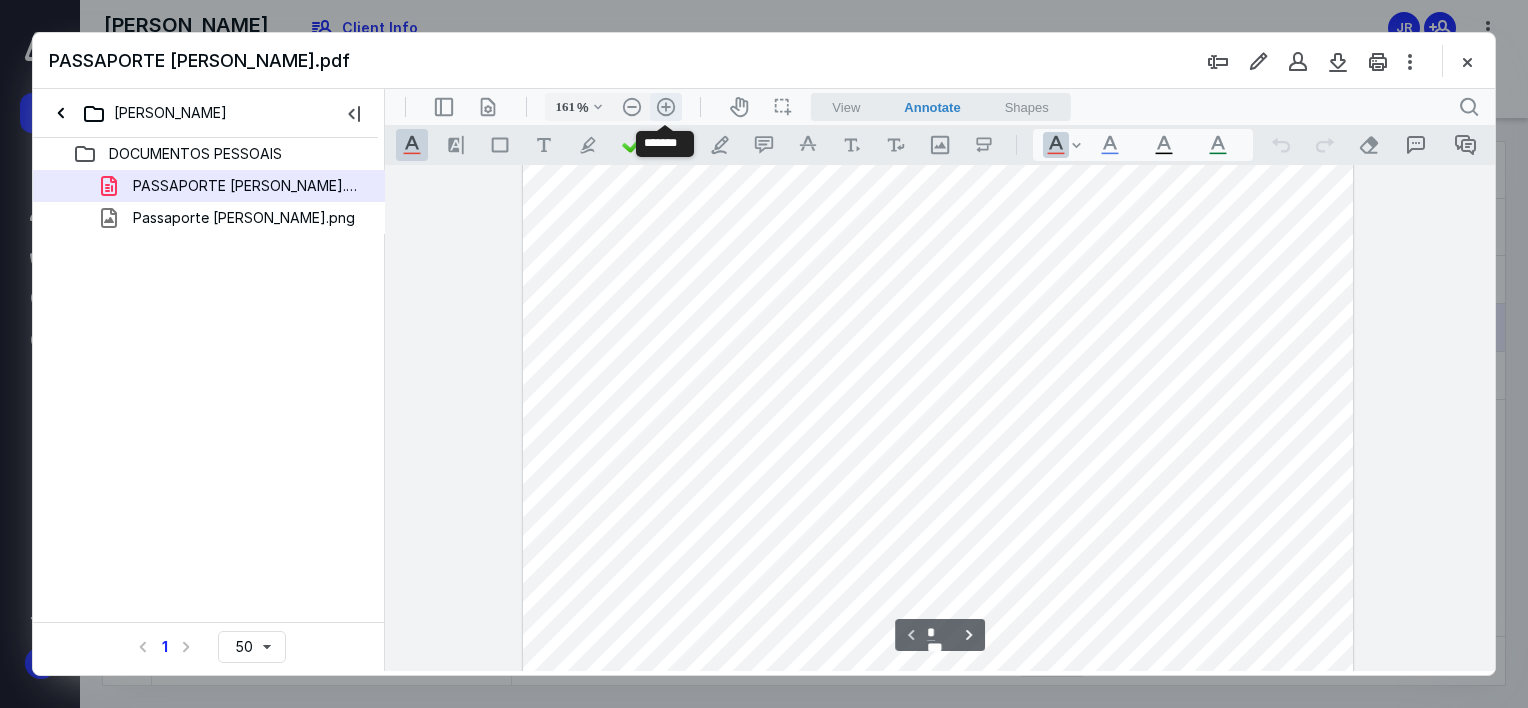 scroll, scrollTop: 527, scrollLeft: 0, axis: vertical 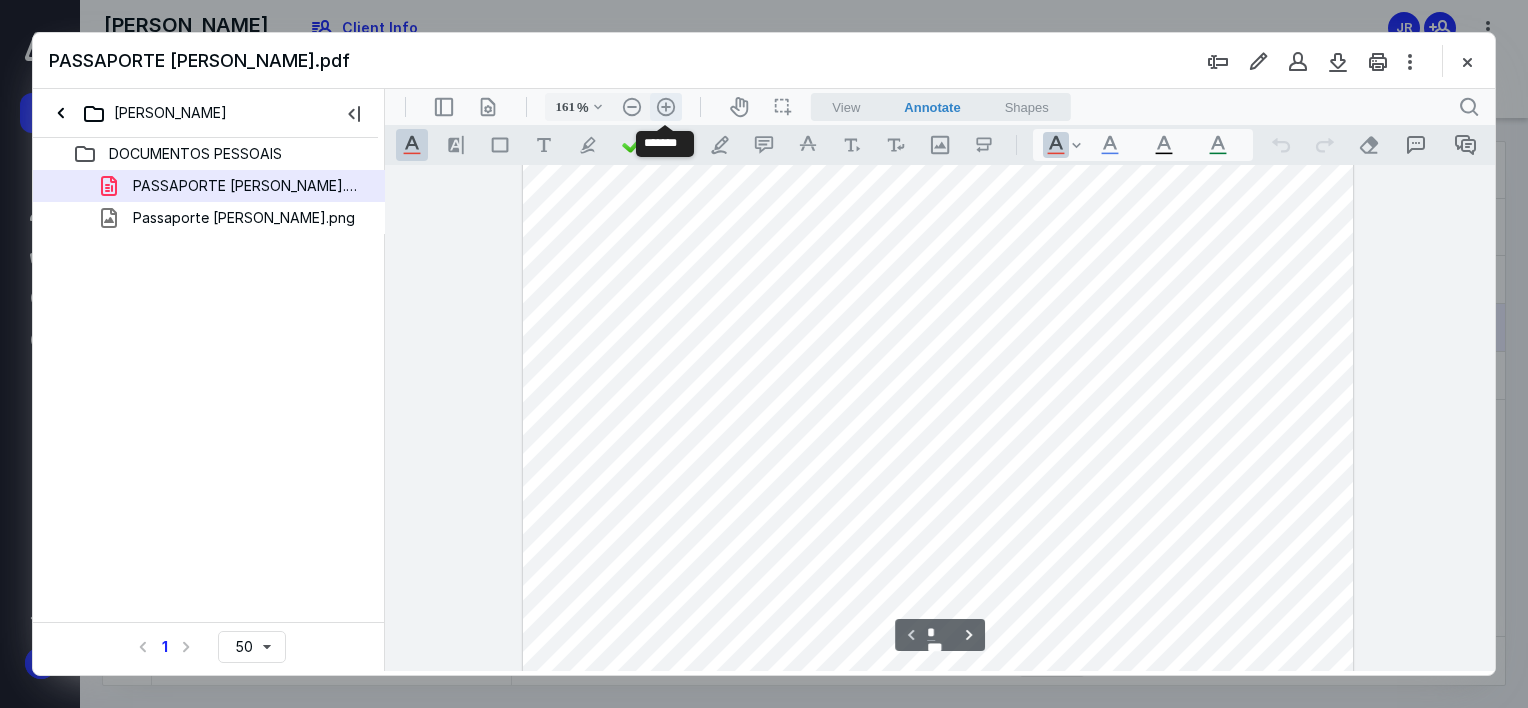 click on ".cls-1{fill:#abb0c4;} icon - header - zoom - in - line" at bounding box center (666, 107) 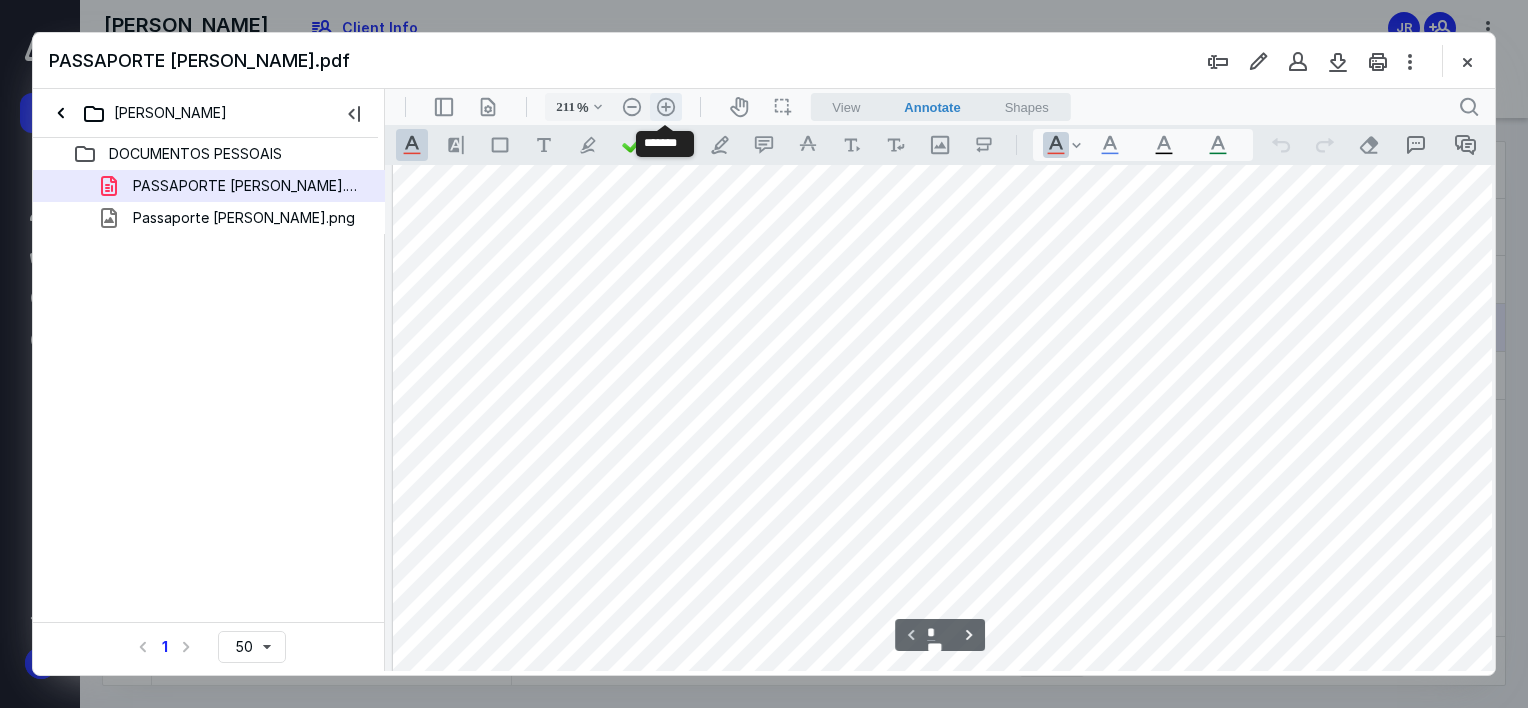 scroll, scrollTop: 757, scrollLeft: 102, axis: both 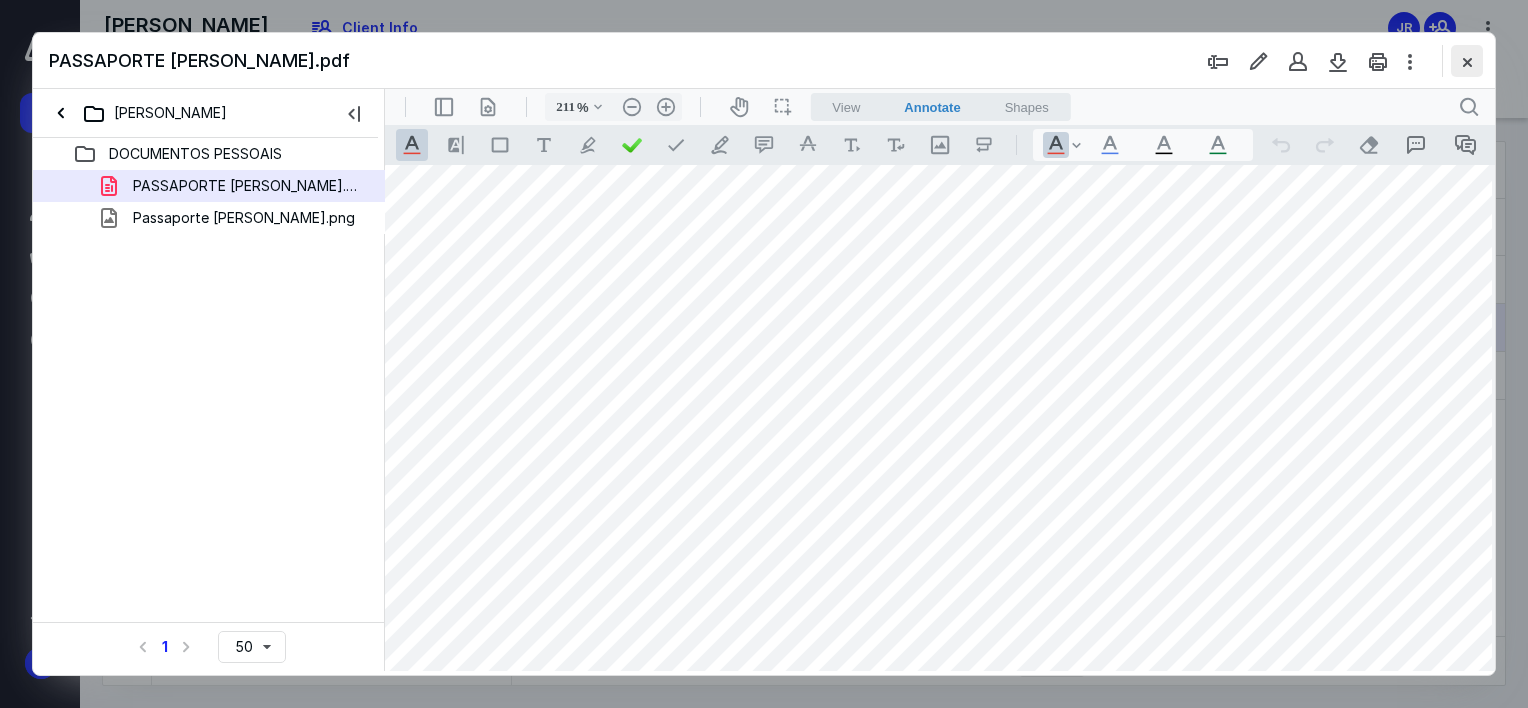 click at bounding box center [1467, 61] 